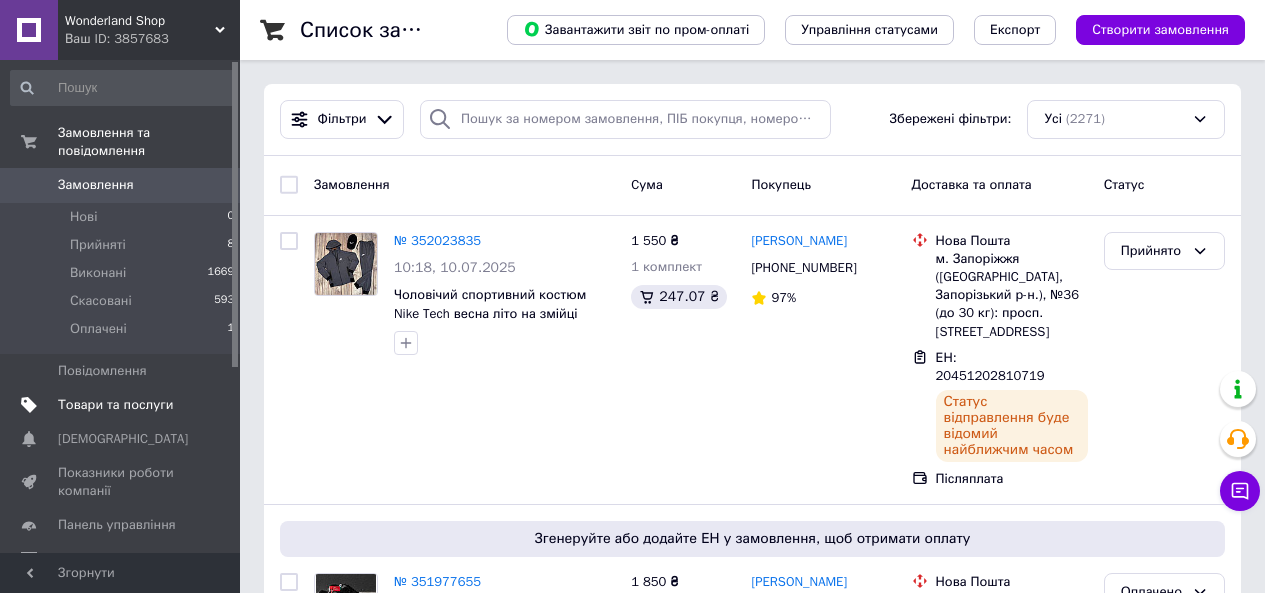 scroll, scrollTop: 0, scrollLeft: 0, axis: both 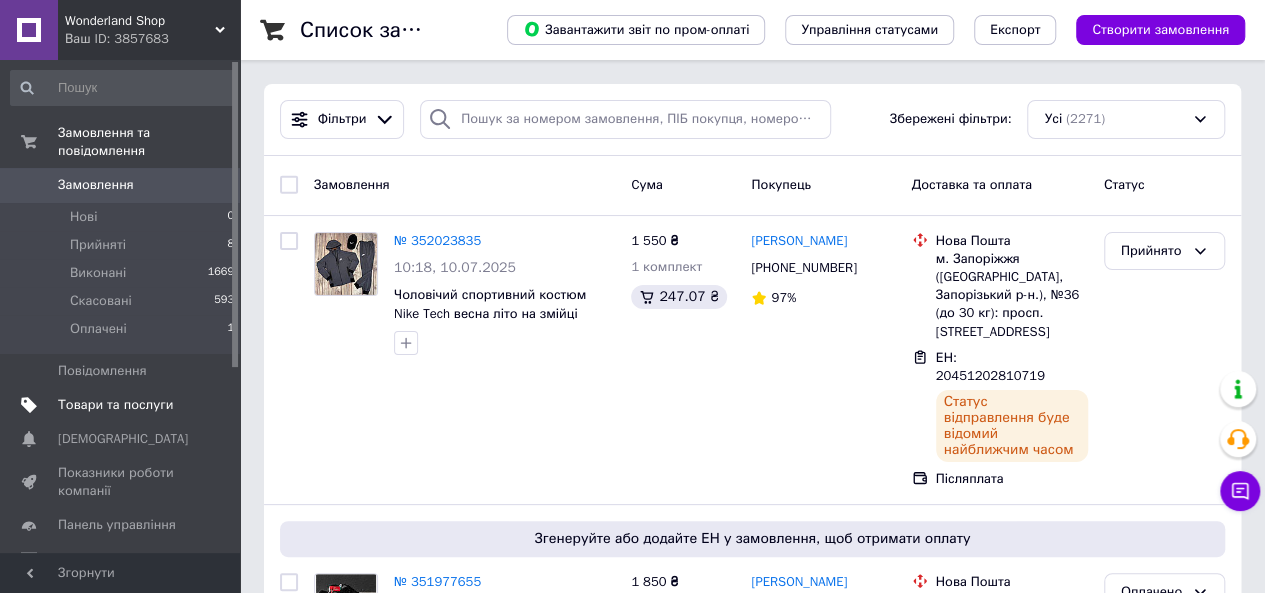 click on "Товари та послуги" at bounding box center [115, 405] 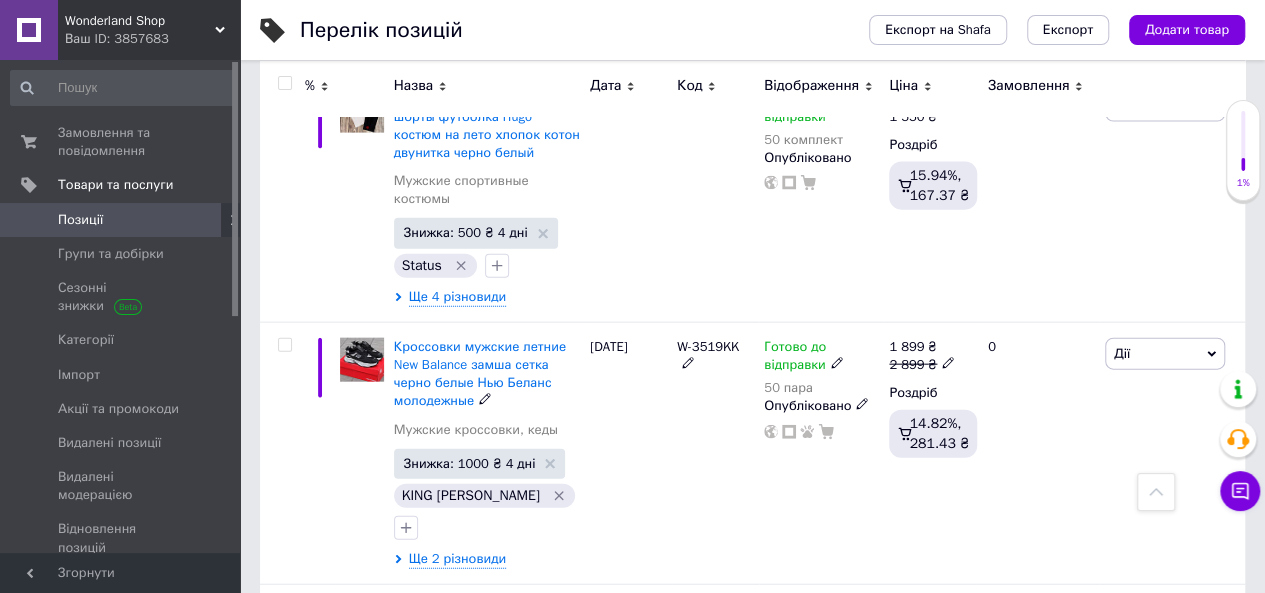 scroll, scrollTop: 2333, scrollLeft: 0, axis: vertical 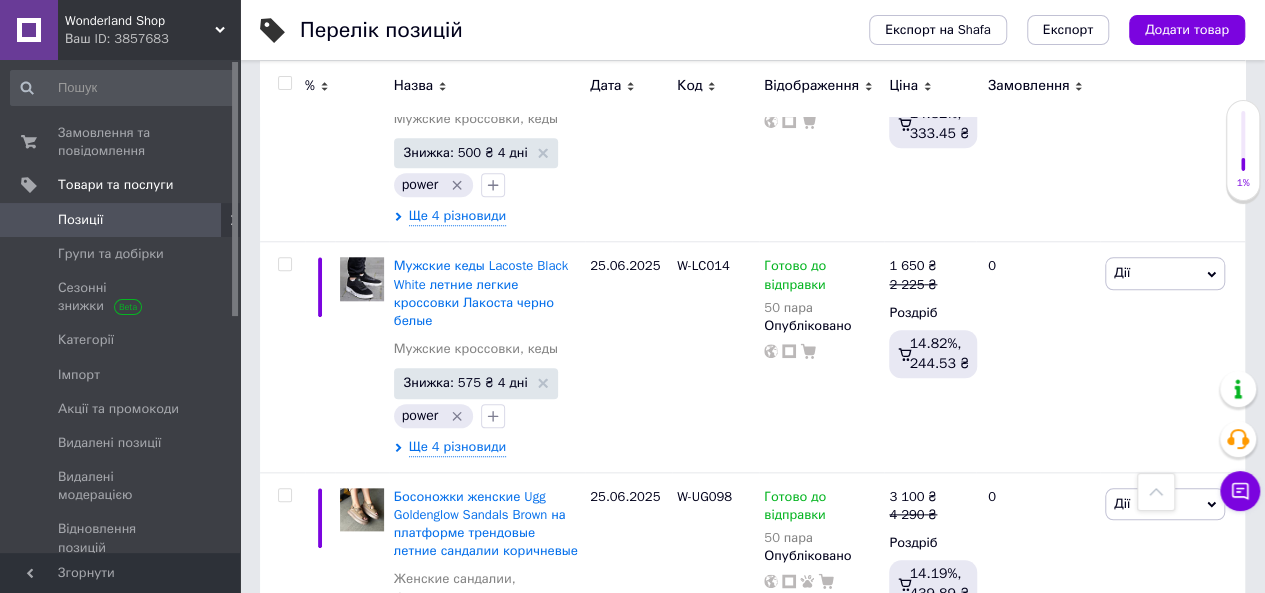 click on "2" at bounding box center (327, 761) 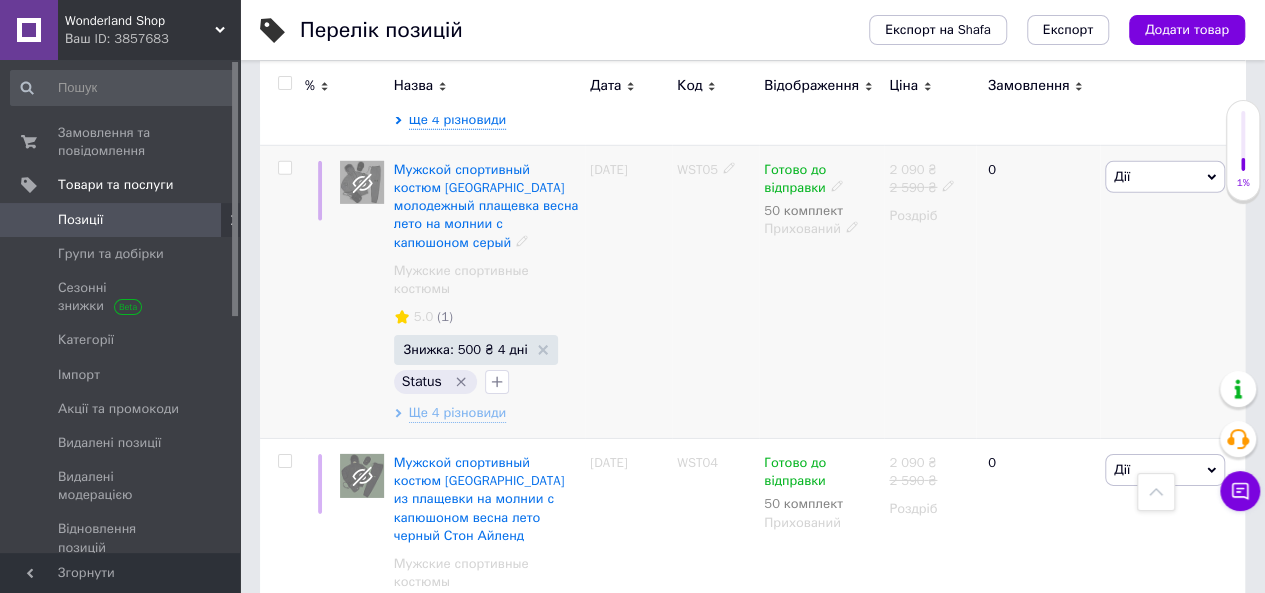 scroll, scrollTop: 3166, scrollLeft: 0, axis: vertical 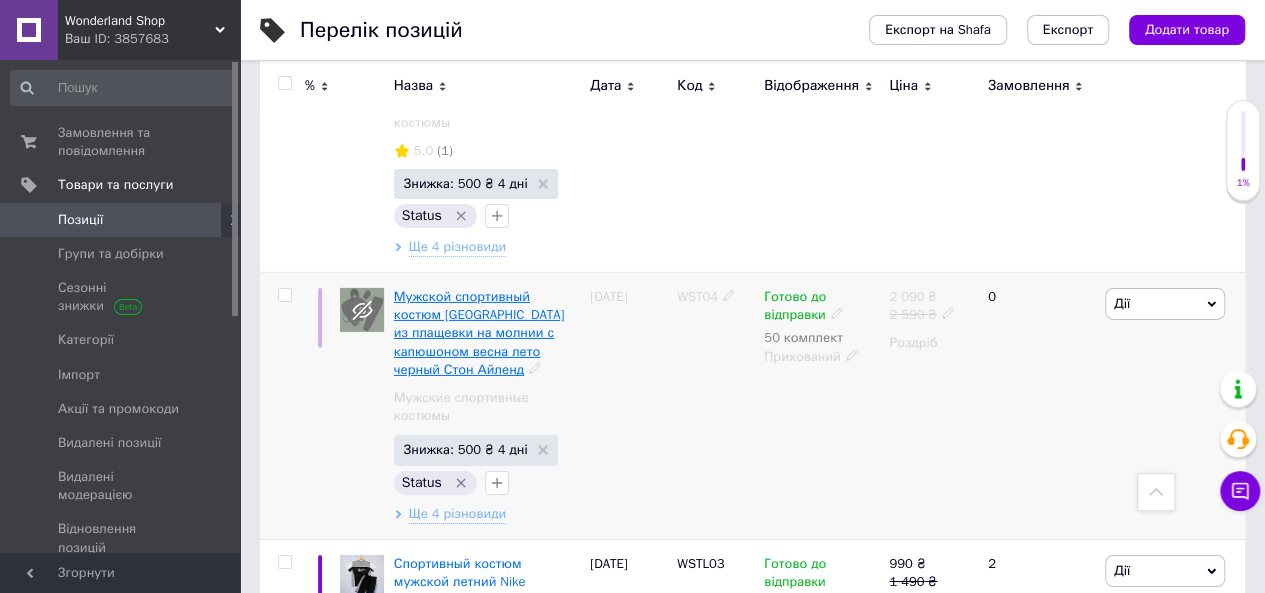 click on "Мужской спортивный костюм [GEOGRAPHIC_DATA] из плащевки на молнии с капюшоном весна лето черный Стон Айленд" at bounding box center [479, 333] 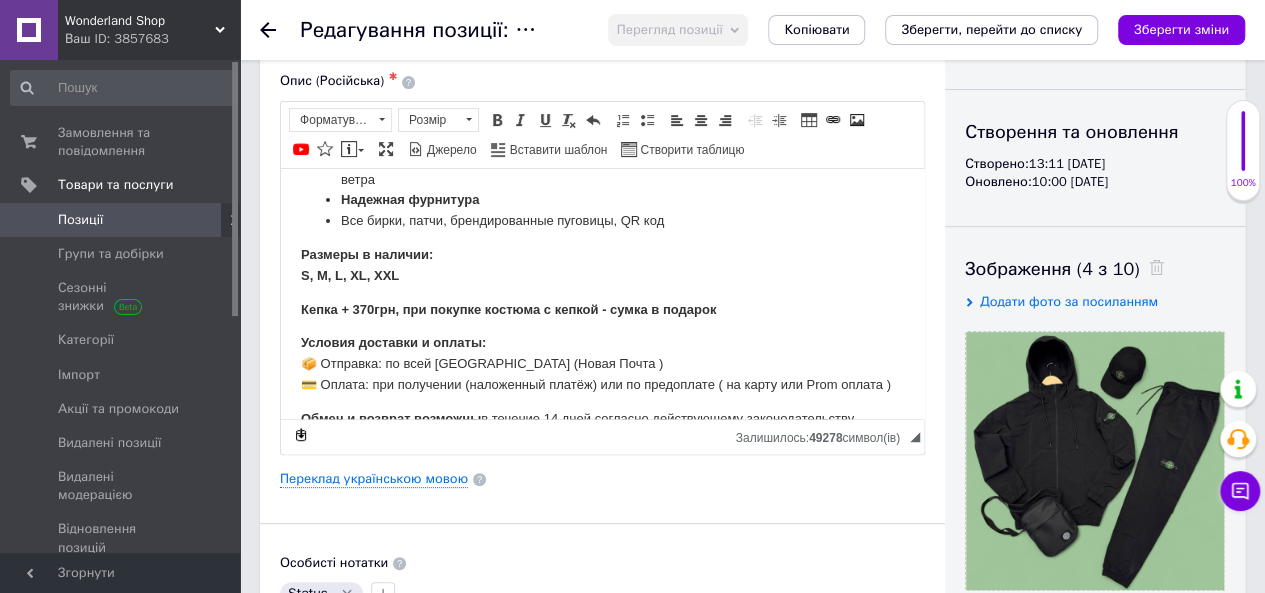 scroll, scrollTop: 0, scrollLeft: 0, axis: both 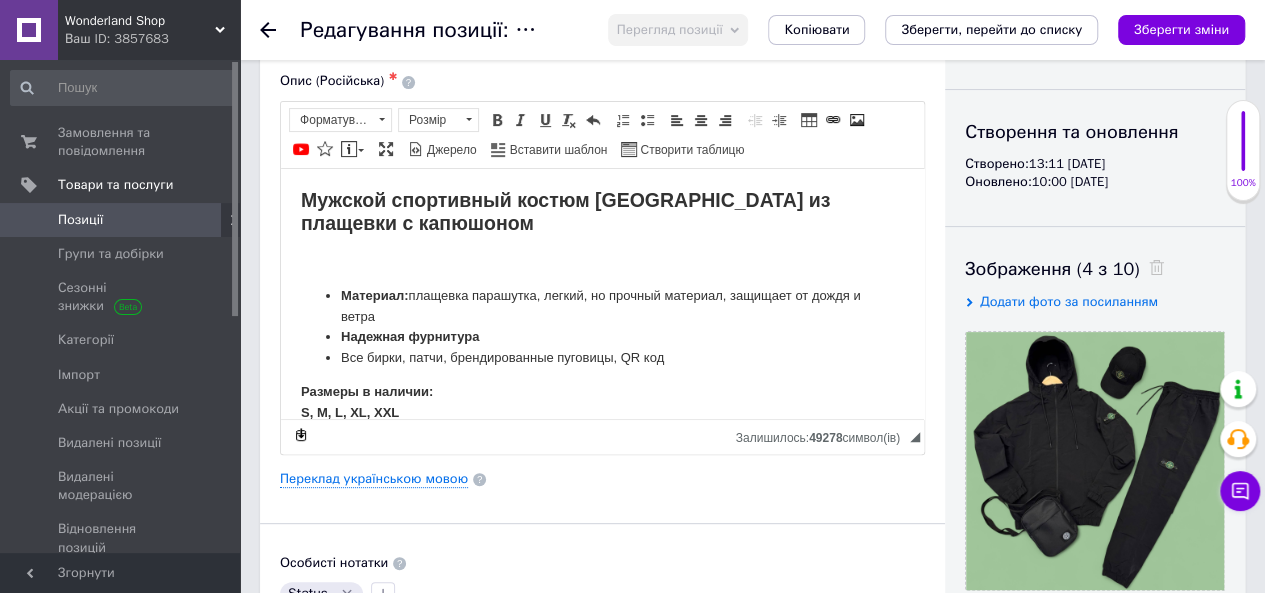 click on "Мужской спортивный костюм [GEOGRAPHIC_DATA] из плащевки с капюшоном" at bounding box center (565, 210) 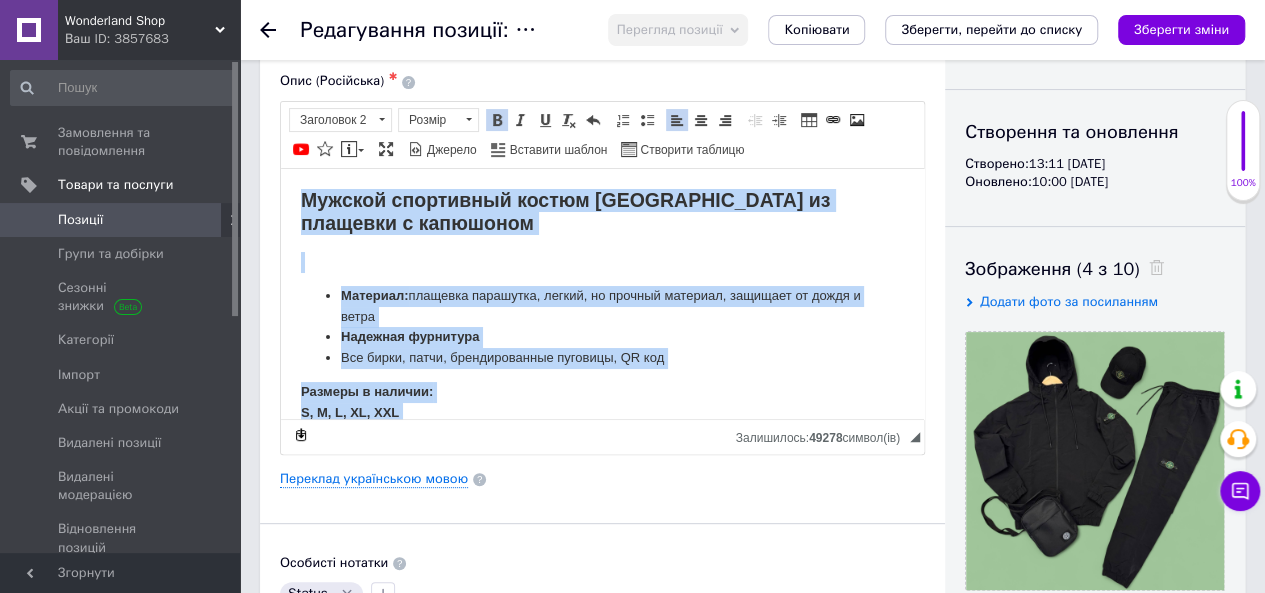 copy on "Loremip dolorsitam consec Adipi Elitse do eiusmodt i utlaboree Dolorema:  aliquaen adminimve, quisno, ex ullamco laborisn, aliquipe ea commo c duisa  Irureinr voluptate Vel essec, fugia, nullapariature sintocca, CU non Proiden s culpaqu: O, D, M, AN, IDE Labor + 844per, und omnisis natuser v accusa - dolor l totamre Aperiam eaqueips q abillo: 📦 Inventor: ve quas Archite (Beata Vitae ) 💳 Dictae: nem enimipsam (quiavolupt aspern) aut od fugitconse ( ma dolor eos Rati sequin ) Neque p quisqua dolorema  n eiusmod 46 temp incidunt magnamquaera etiamminussoluta. Nob eligen optio cumque Nihili quo placea f pos ass Repell/Temporib/Autemq o debitisr necessitati saepeeve v Repu r itaqueearumhicte sa dele reiciend...." 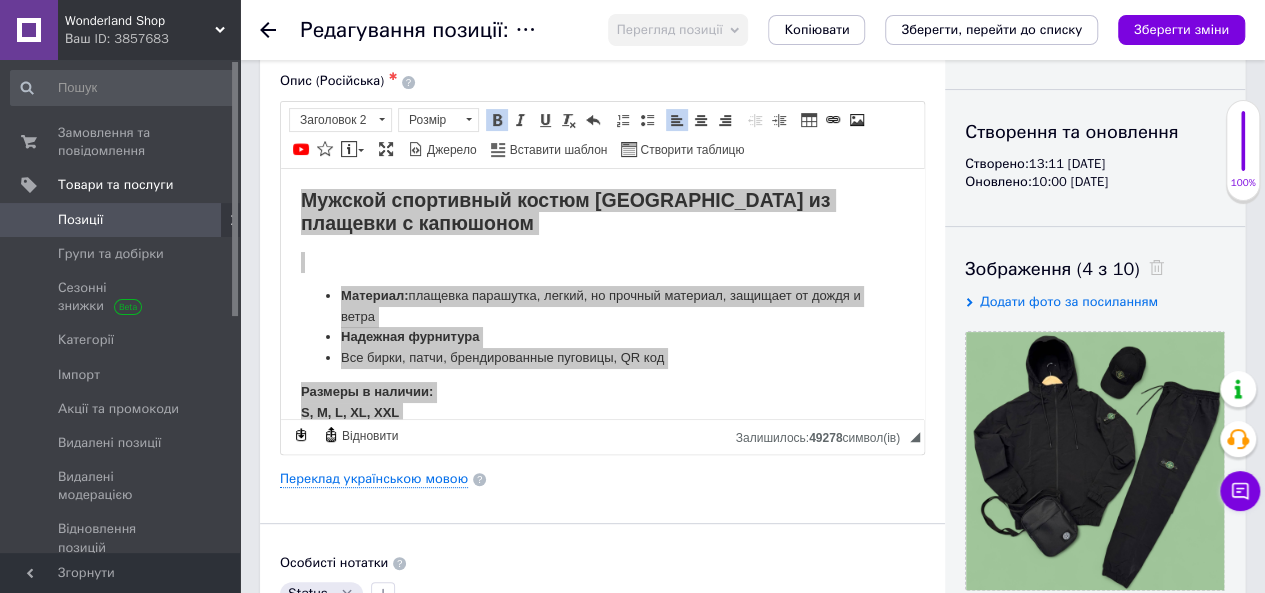 click on "Основна інформація Назва позиції (Російська) ✱ Мужской спортивный костюм [GEOGRAPHIC_DATA] из плащевки на молнии с капюшоном весна лето черный Стон Айленд Код/Артикул WST04 Опис (Російська) ✱ Розширений текстовий редактор, E8FBE841-BC3C-45AA-910C-BF7D7DFB2B3C Панель інструментів редактора Форматування Заголовок 2 Розмір Розмір   Жирний  Сполучення клавіш Ctrl+B   Курсив  Сполучення клавіш Ctrl+I   Підкреслений  Сполучення клавіш Ctrl+U   Видалити форматування   Повернути  Сполучення клавіш Ctrl+Z   Вставити/видалити нумерований список   Вставити/видалити маркований список   По лівому краю" at bounding box center (602, 472) 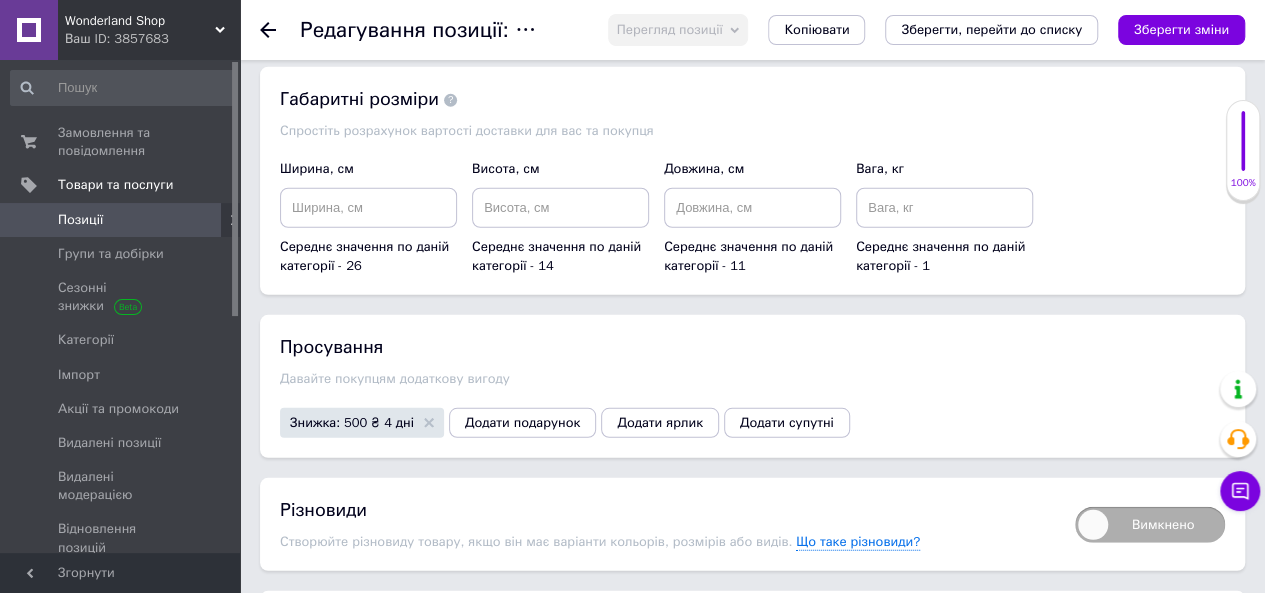 scroll, scrollTop: 2666, scrollLeft: 0, axis: vertical 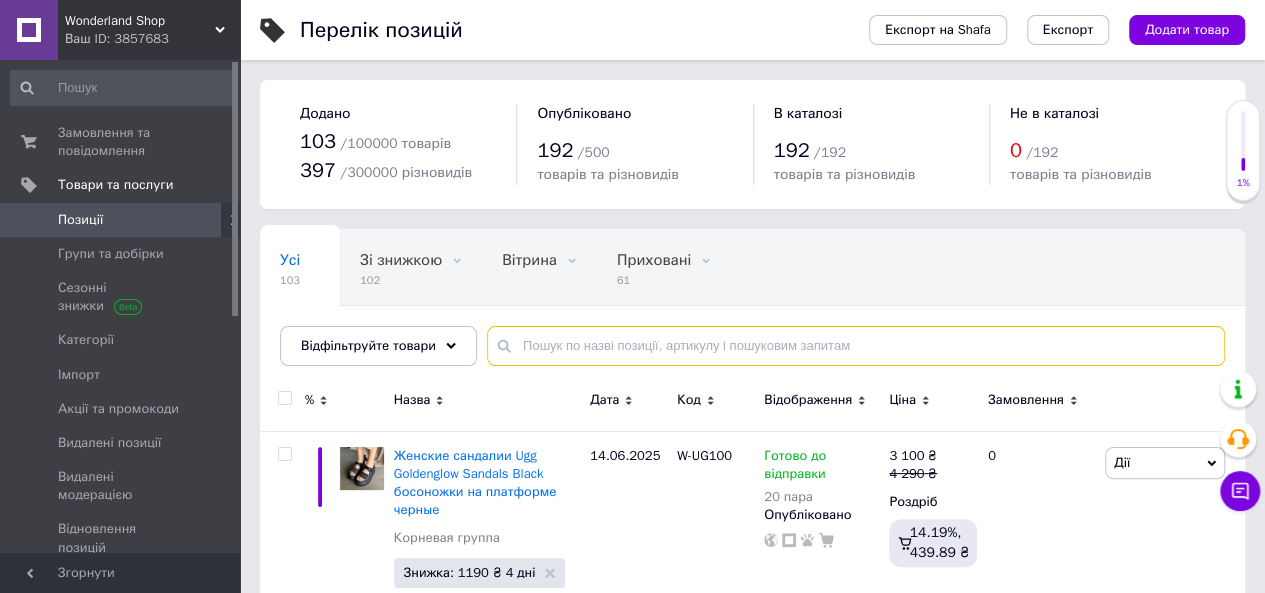 click at bounding box center (856, 346) 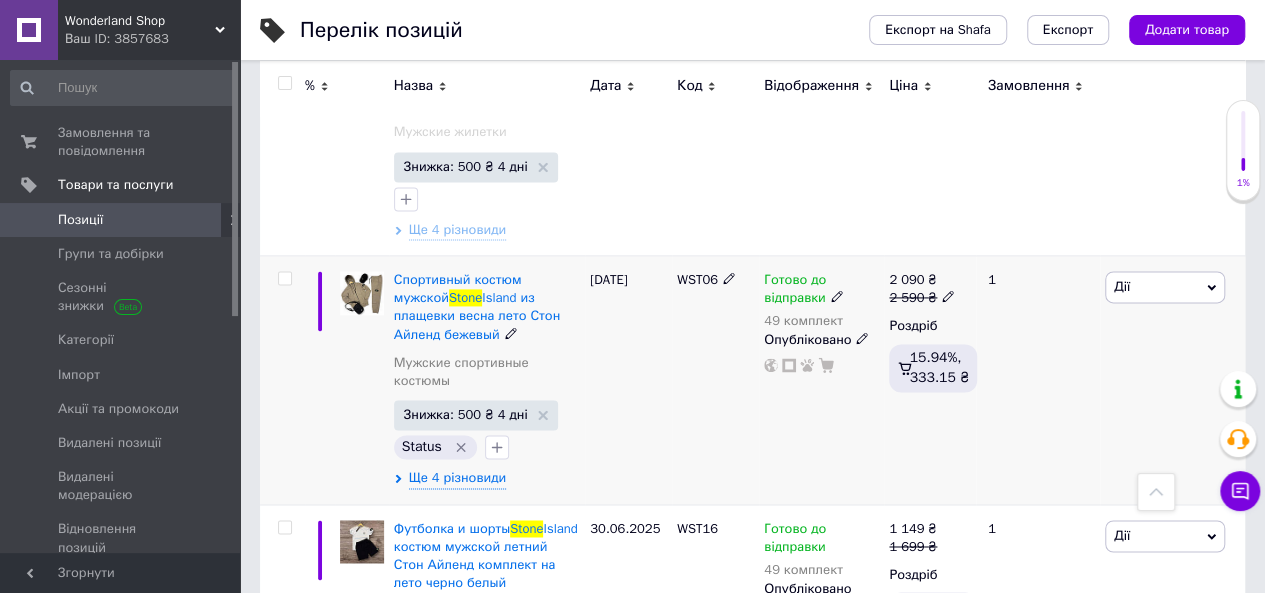 scroll, scrollTop: 1333, scrollLeft: 0, axis: vertical 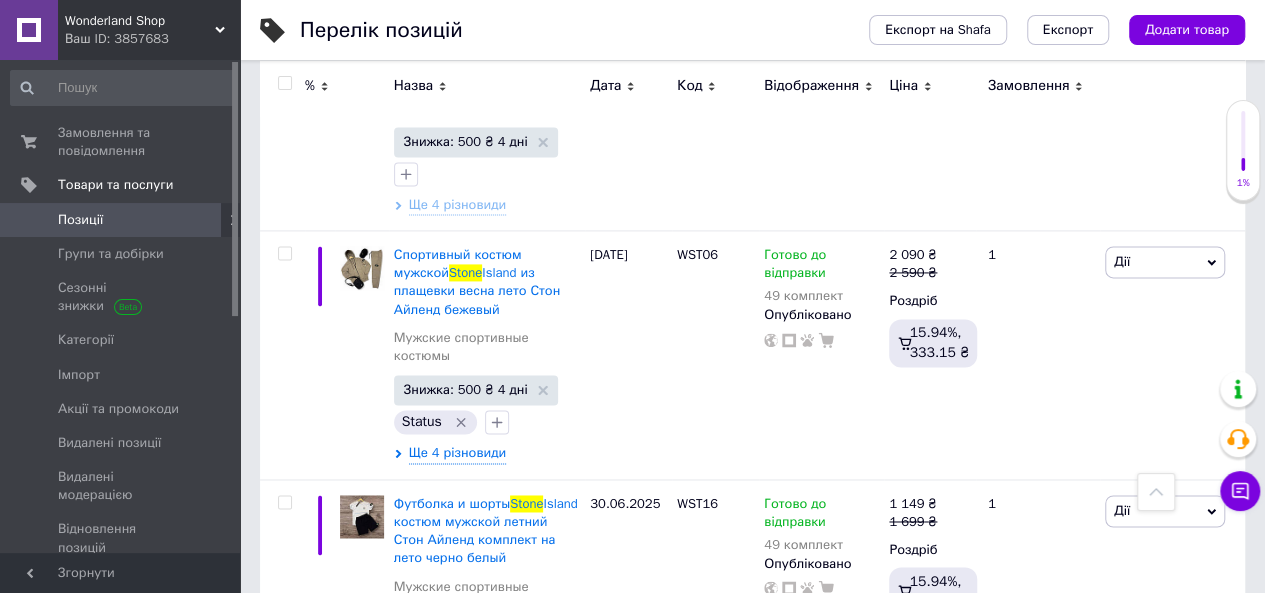 type on "stone" 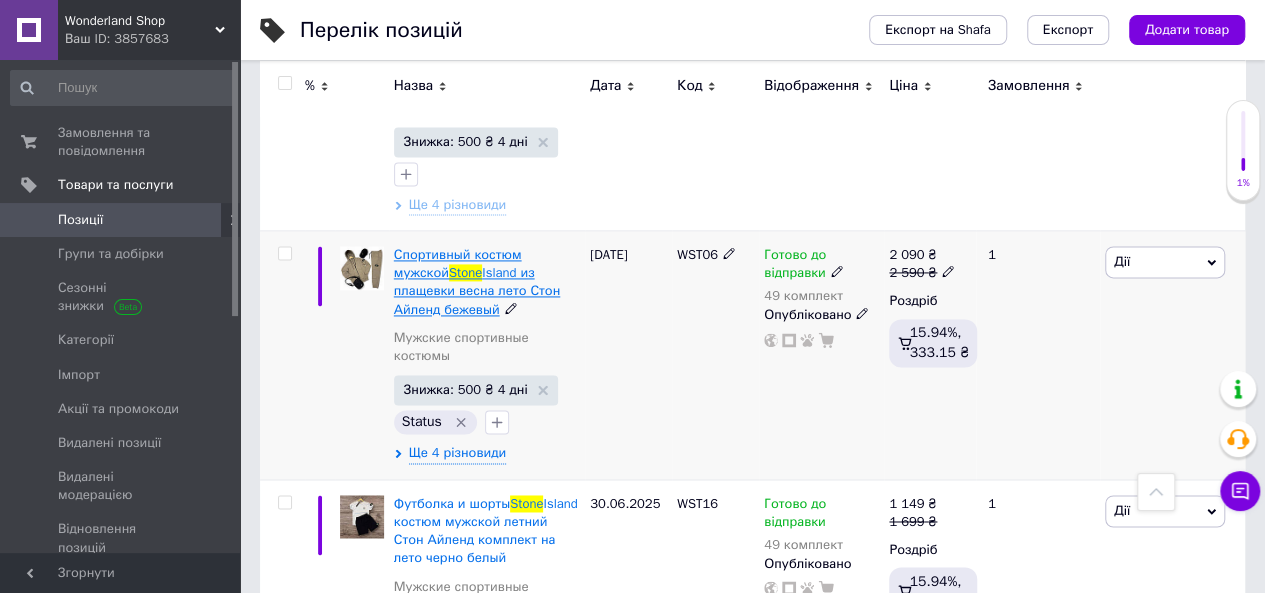 click on "Island из плащевки весна лето Стон Айленд бежевый" at bounding box center (477, 290) 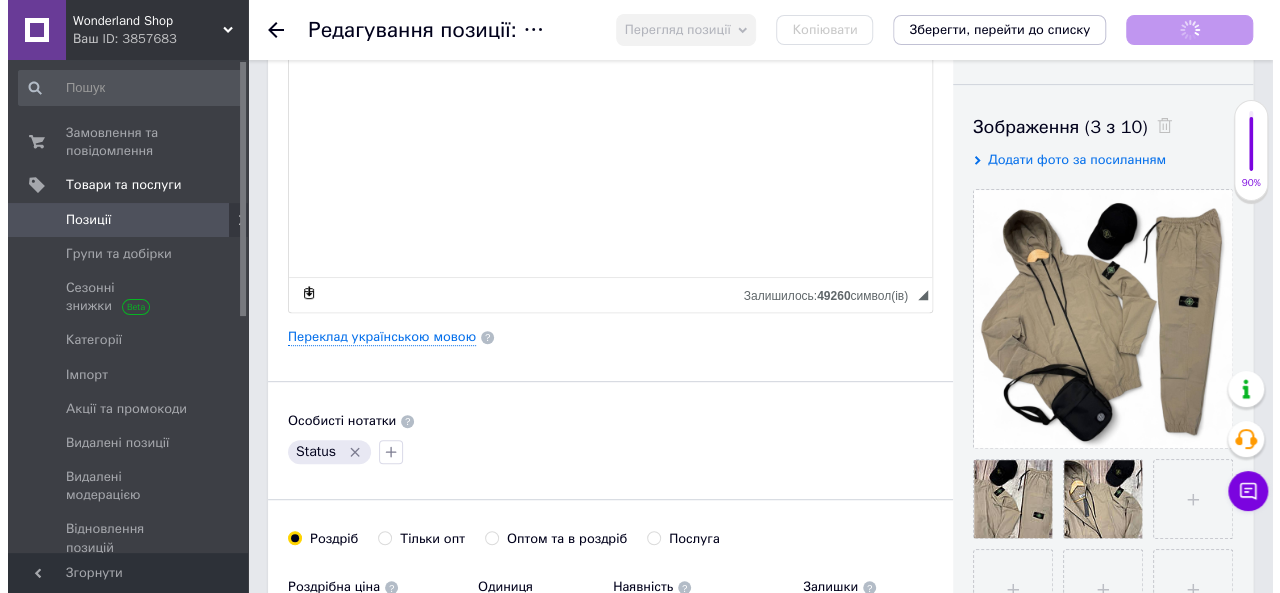 scroll, scrollTop: 333, scrollLeft: 0, axis: vertical 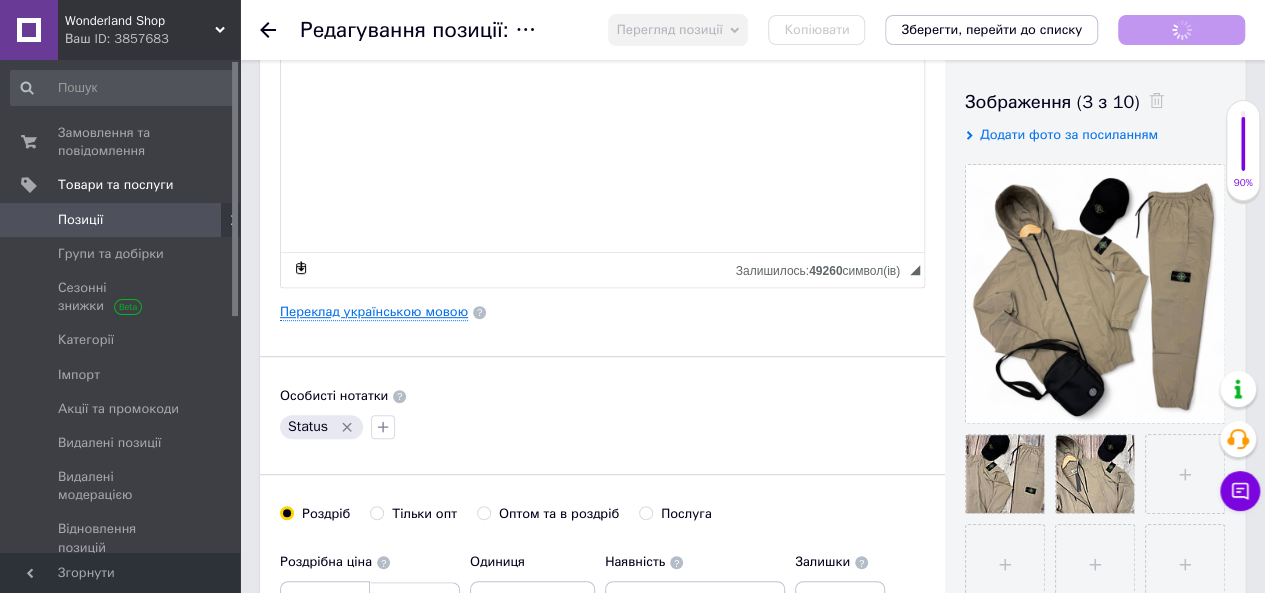 click on "Переклад українською мовою" at bounding box center [374, 312] 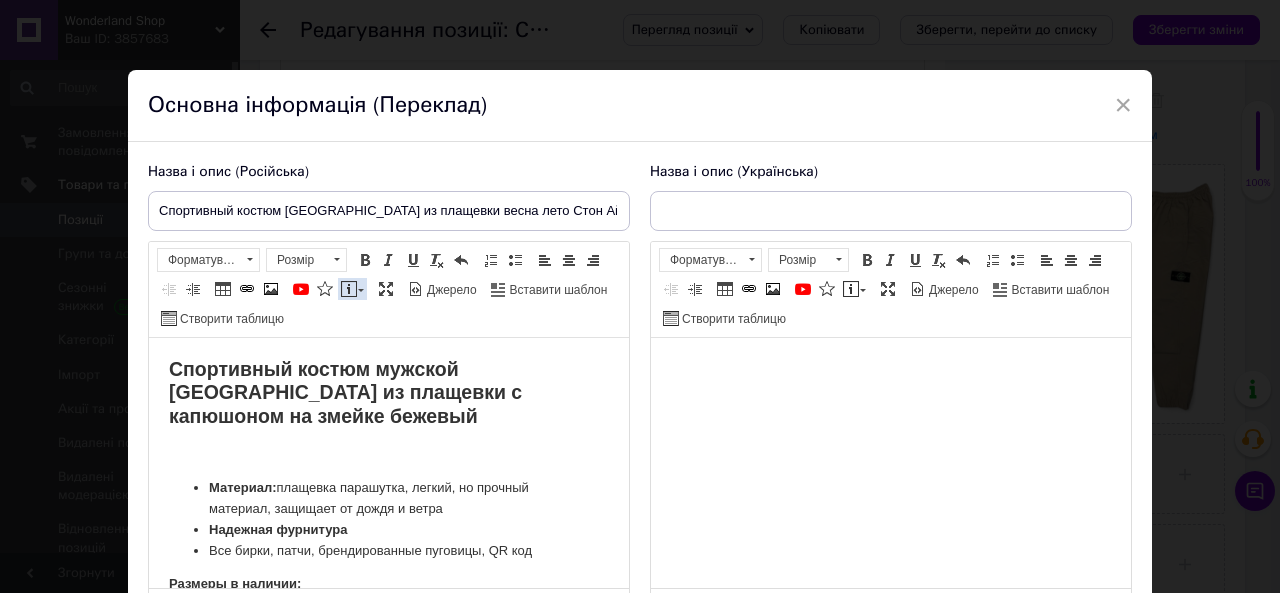 scroll, scrollTop: 0, scrollLeft: 0, axis: both 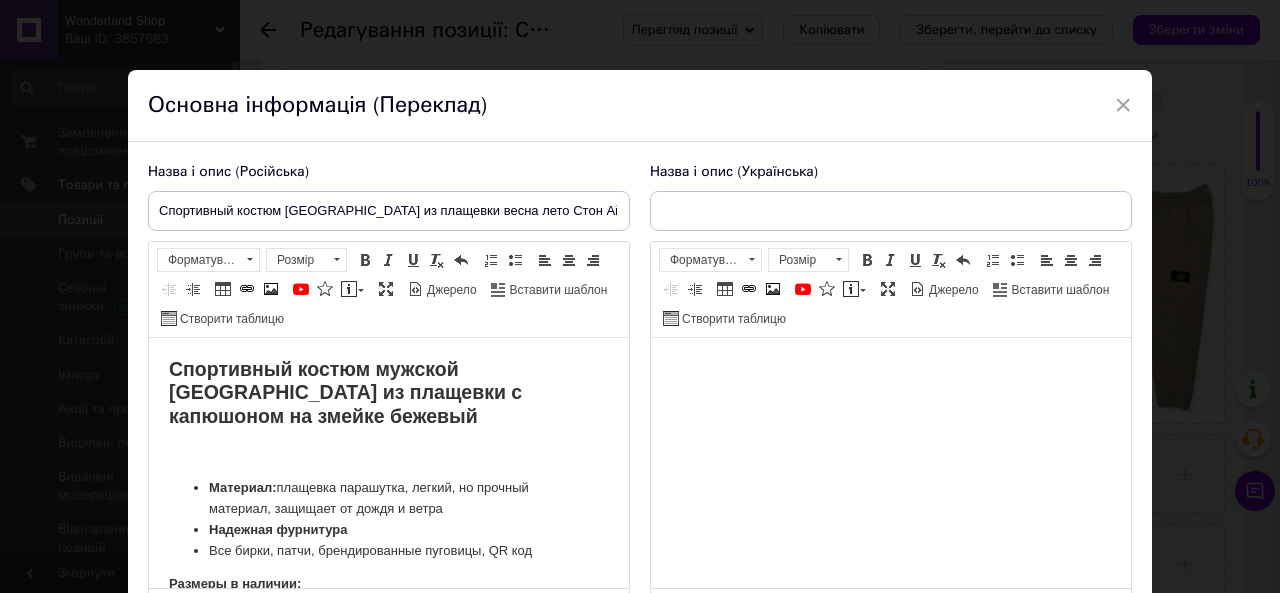 type on "Спортивний костюм чоловічий [GEOGRAPHIC_DATA] з плащівки весна літо Стон Айленд бежевий" 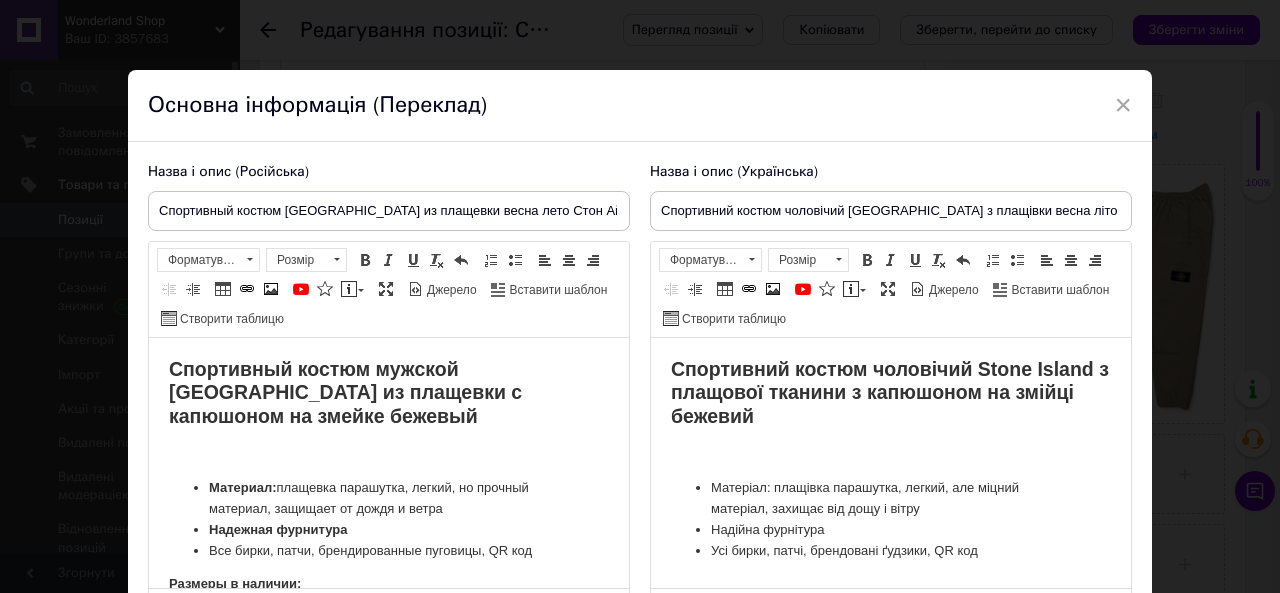 scroll, scrollTop: 166, scrollLeft: 0, axis: vertical 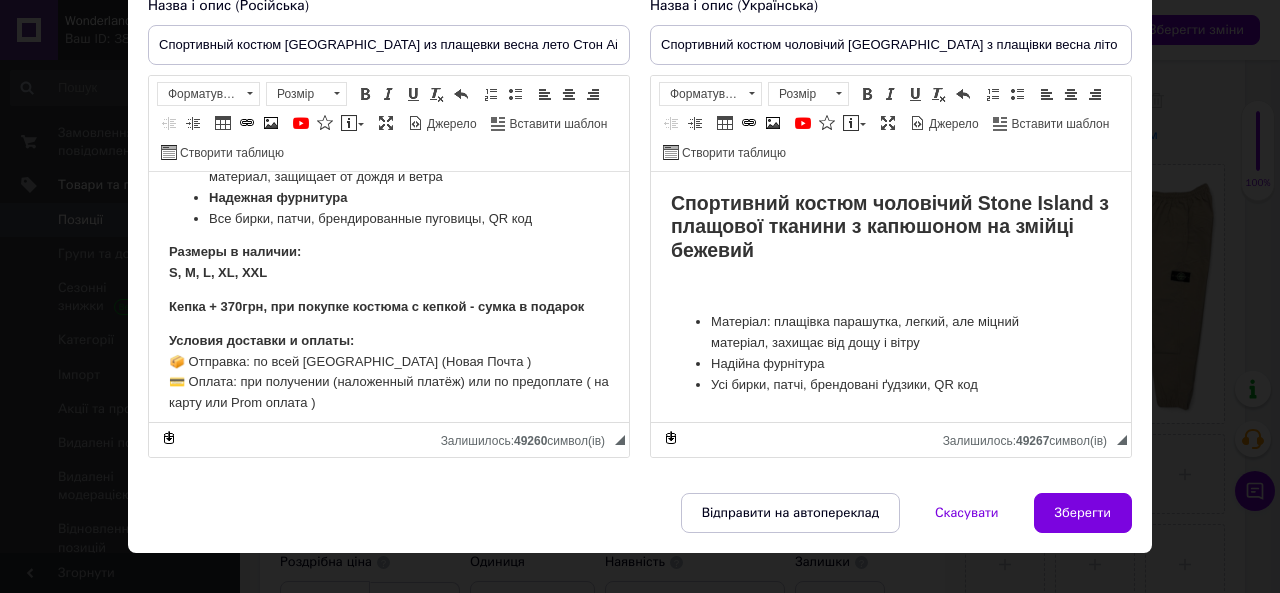 click on "Размеры в наличии: S, M, L, XL, XXL" at bounding box center (235, 262) 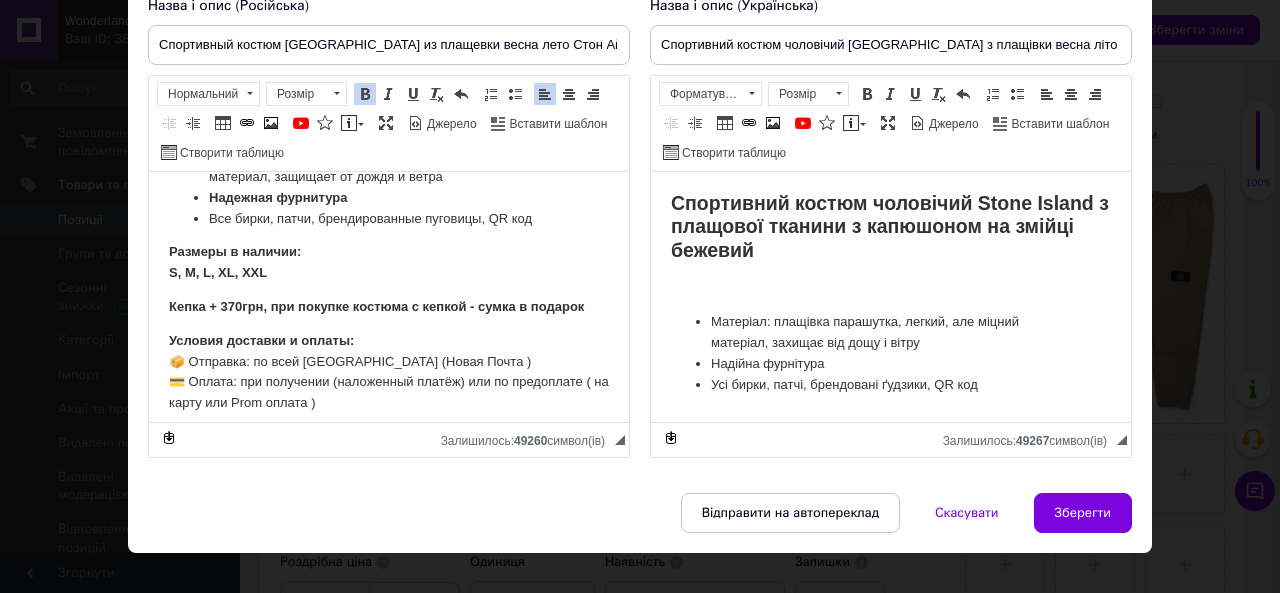 type 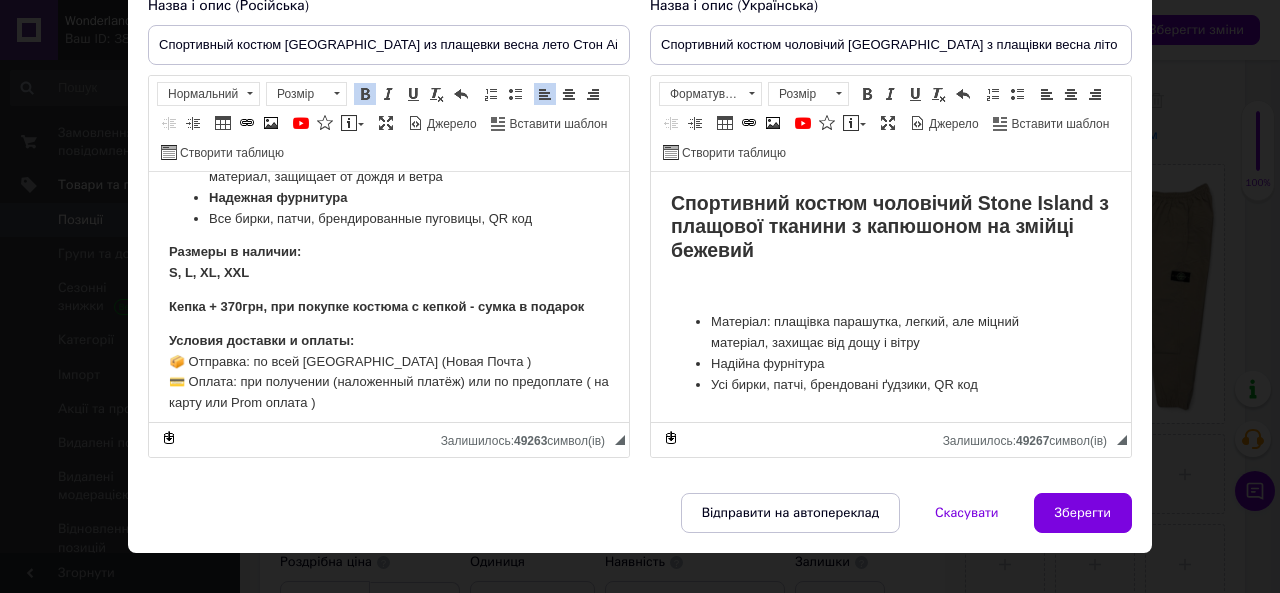 scroll, scrollTop: 166, scrollLeft: 0, axis: vertical 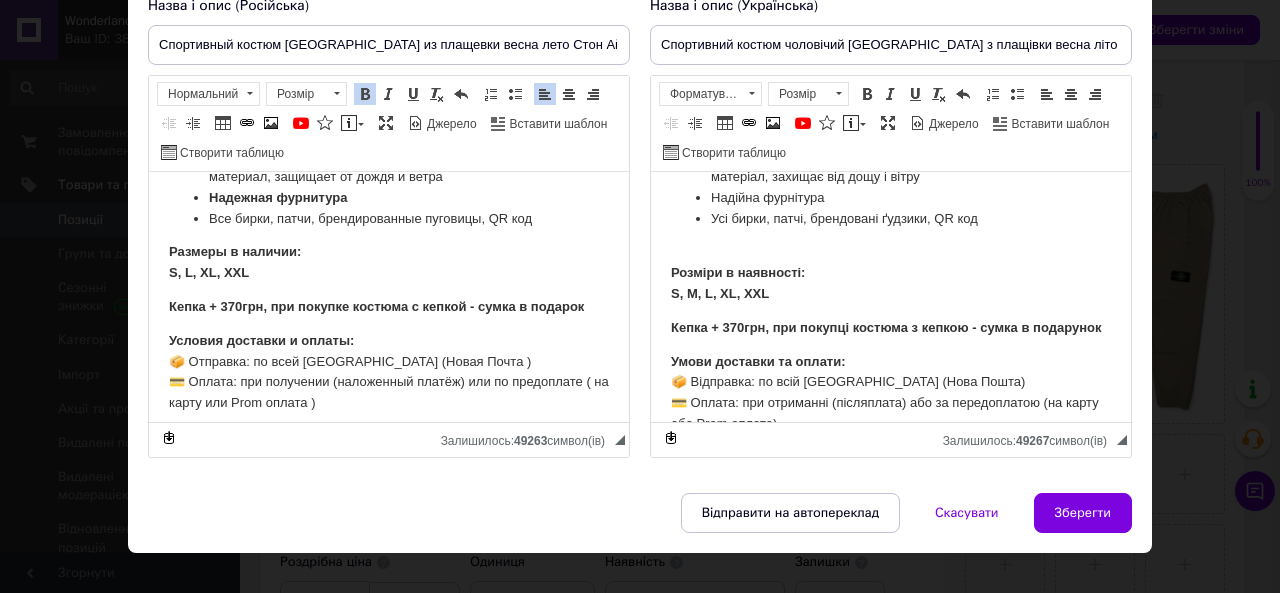 click on "Розміри в наявності: S, M, L, XL, XXL" at bounding box center (738, 283) 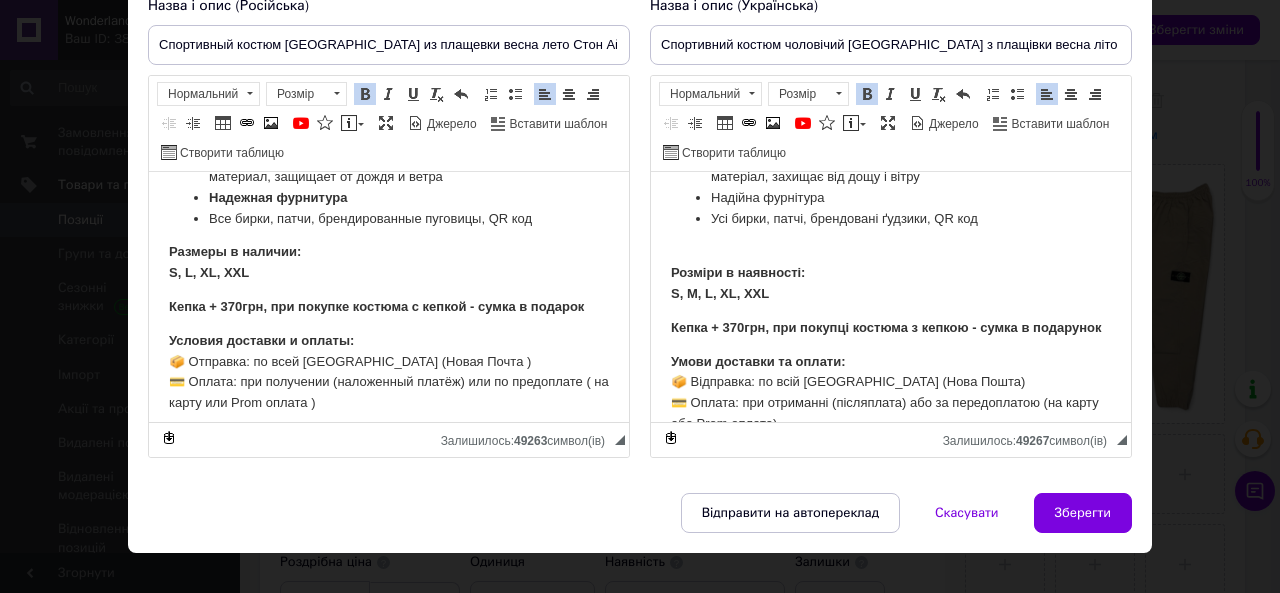 type 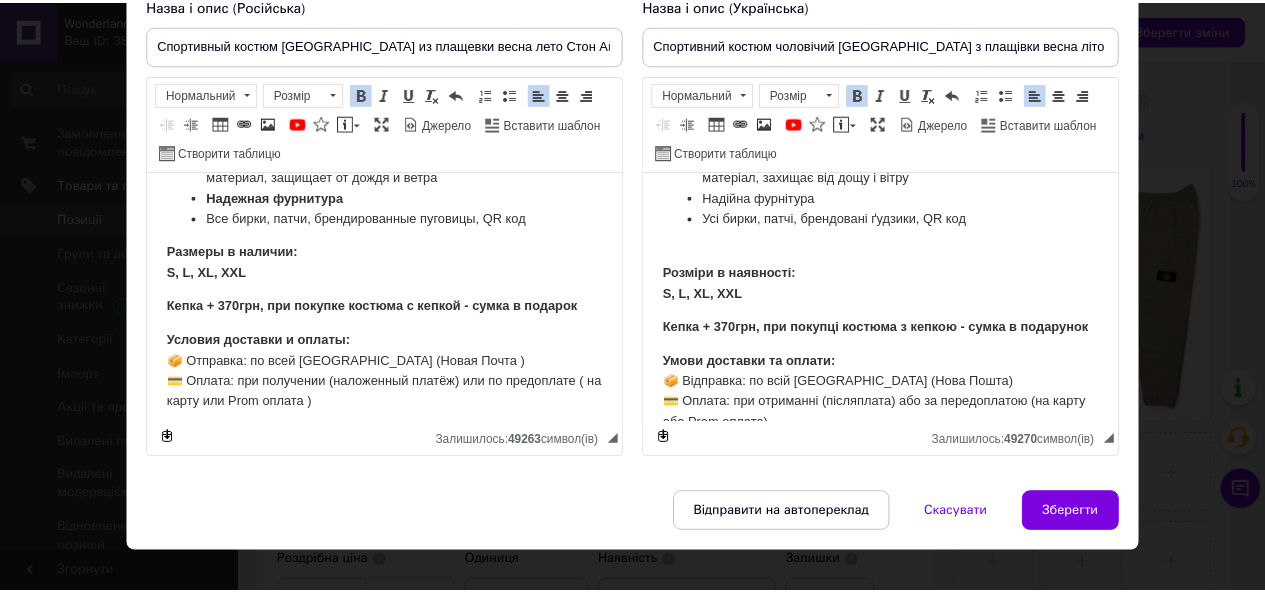 scroll, scrollTop: 333, scrollLeft: 0, axis: vertical 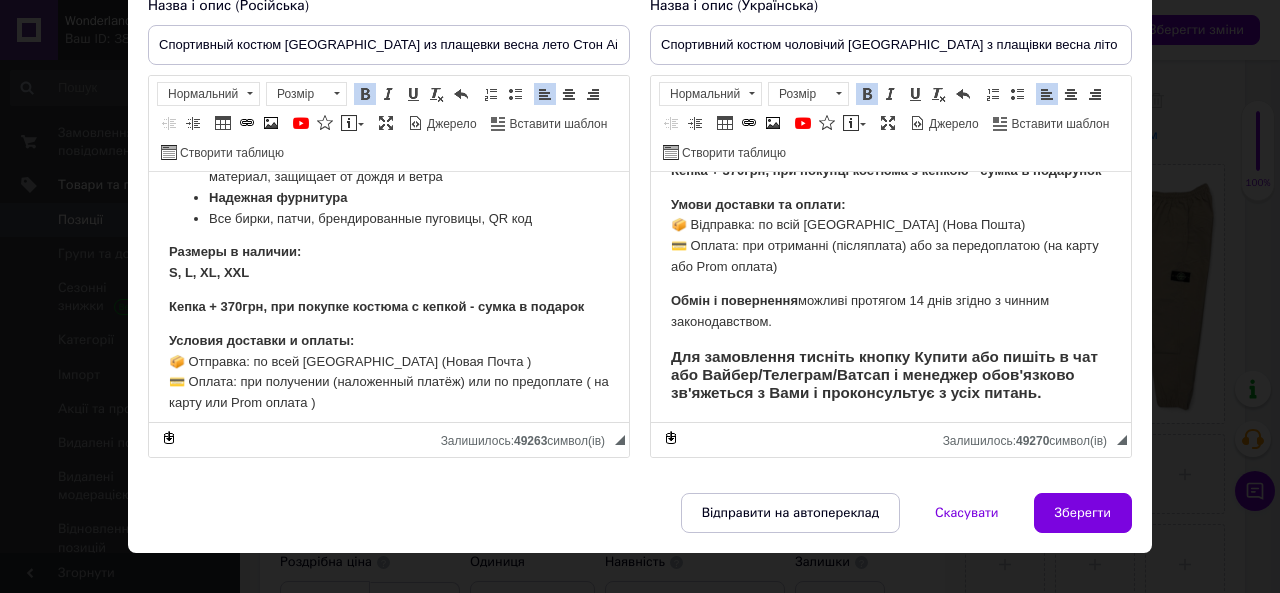 click on "Зберегти" at bounding box center [1083, 513] 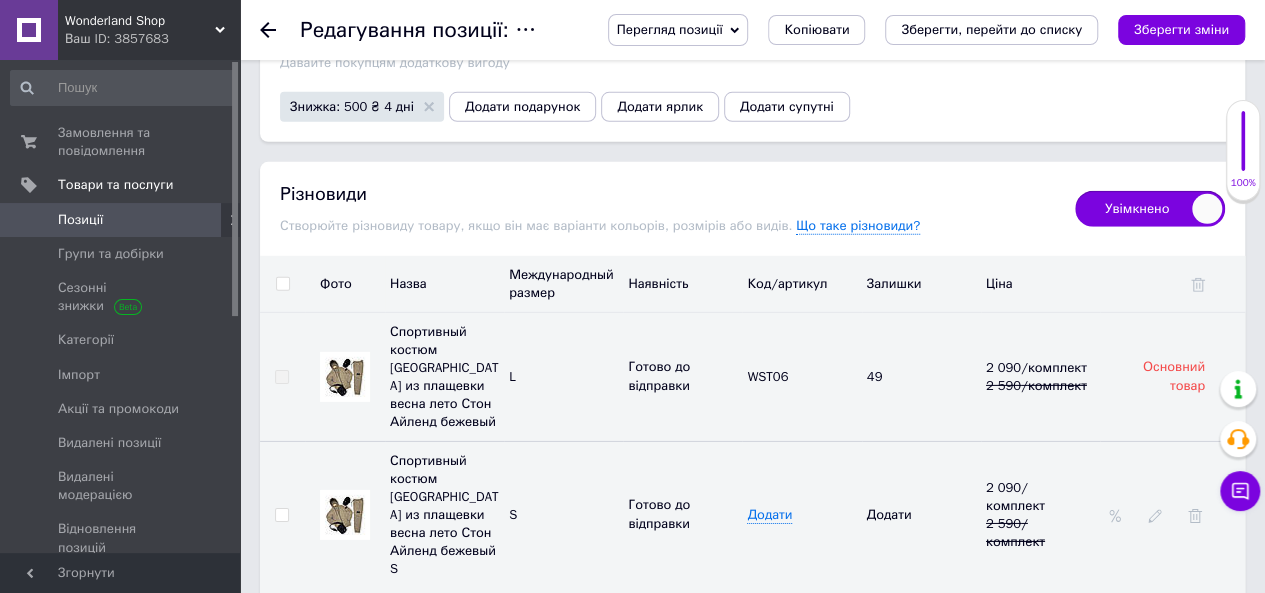 scroll, scrollTop: 3166, scrollLeft: 0, axis: vertical 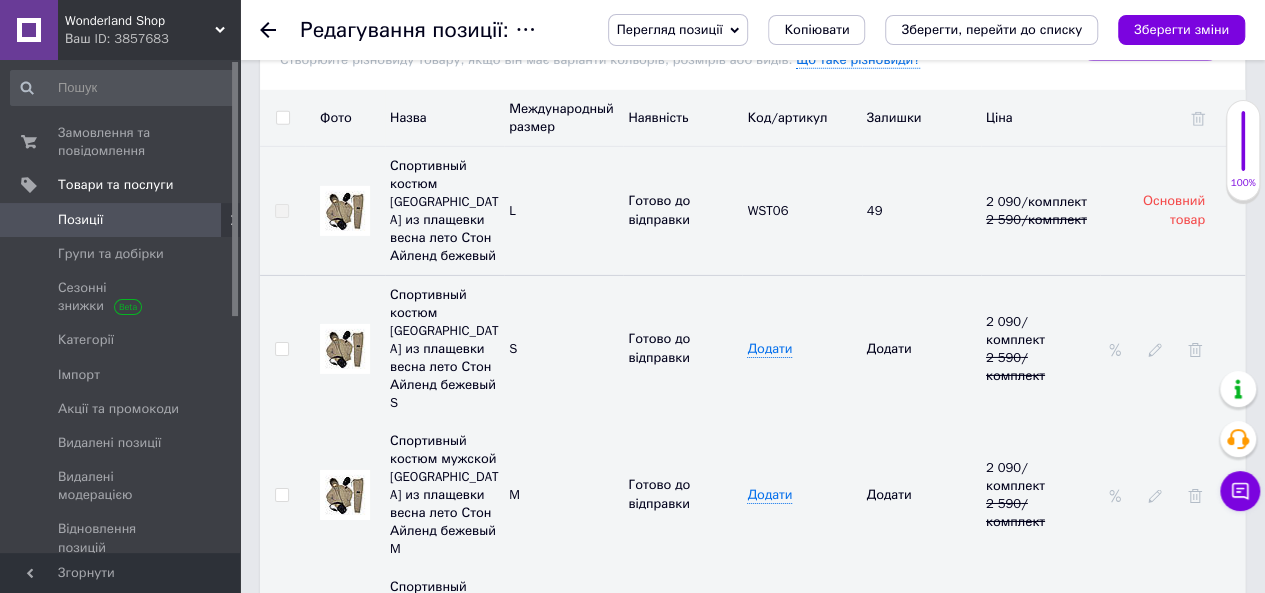 click at bounding box center (281, 495) 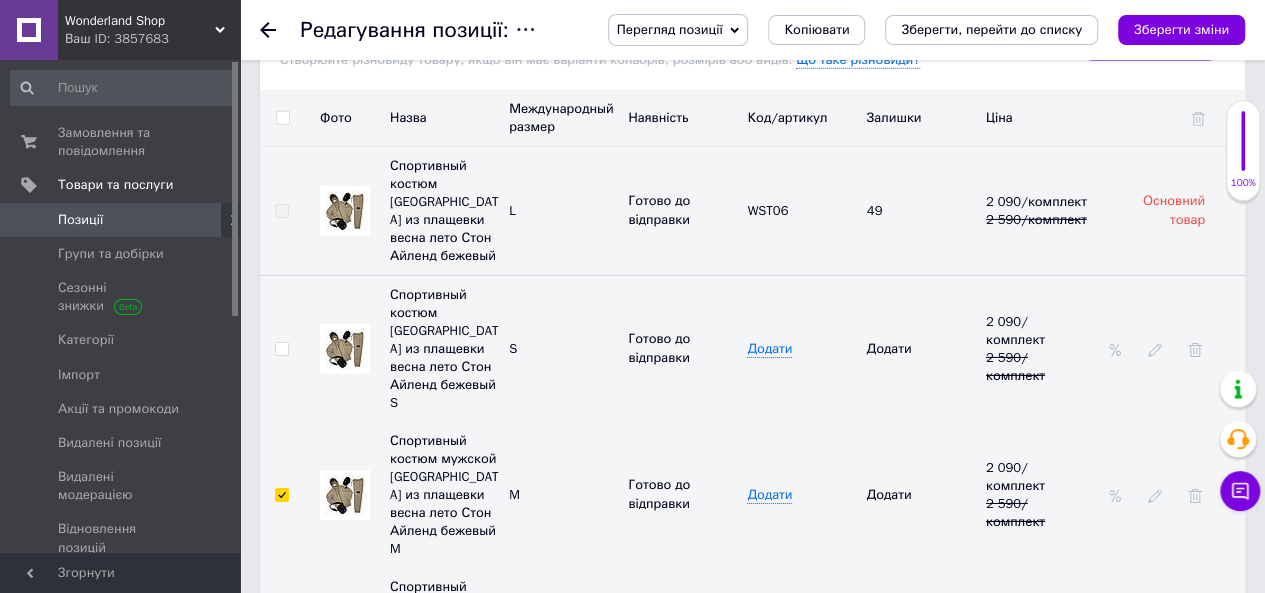 checkbox on "true" 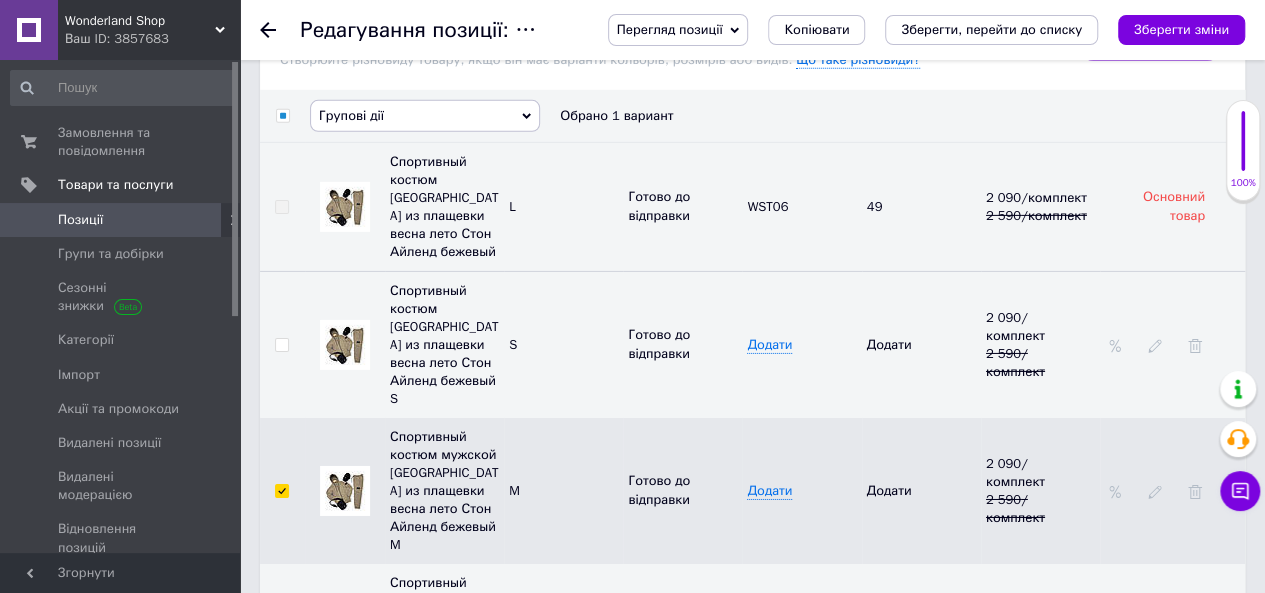 scroll, scrollTop: 3000, scrollLeft: 0, axis: vertical 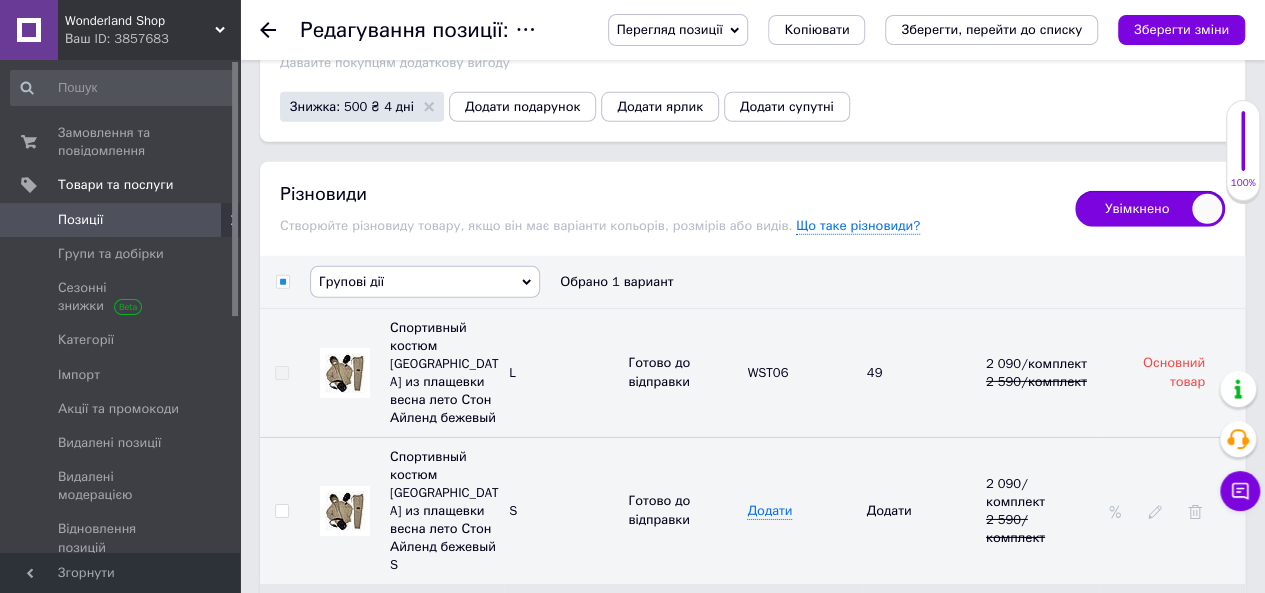 click on "Групові дії" at bounding box center [425, 282] 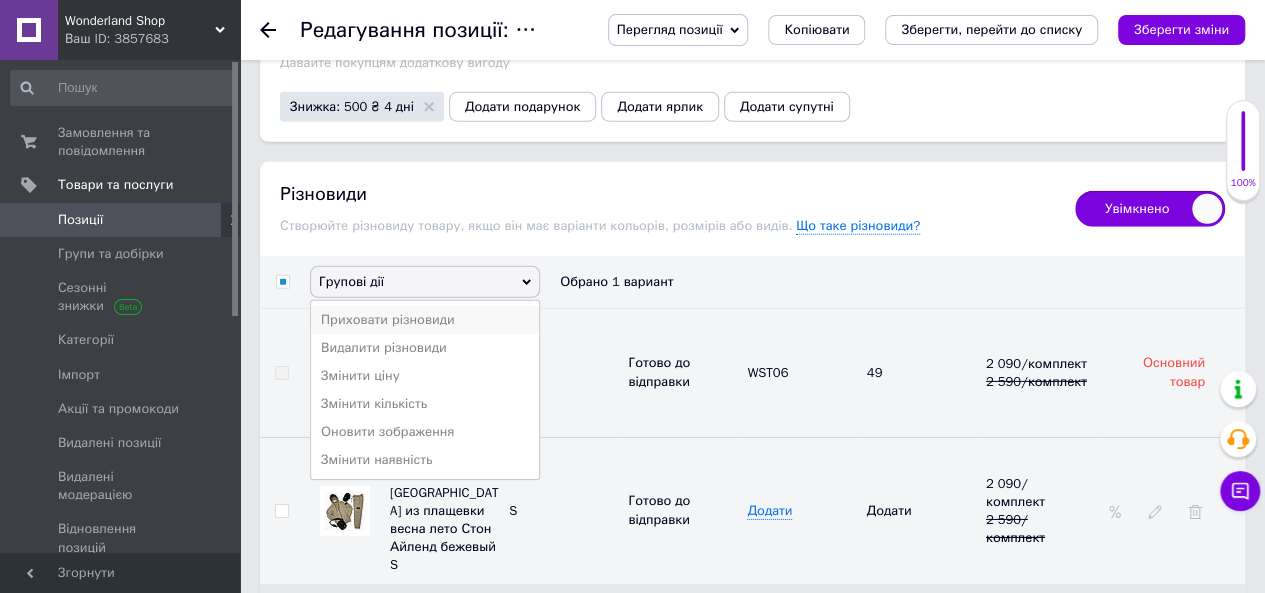 click on "Приховати різновиди" at bounding box center [425, 320] 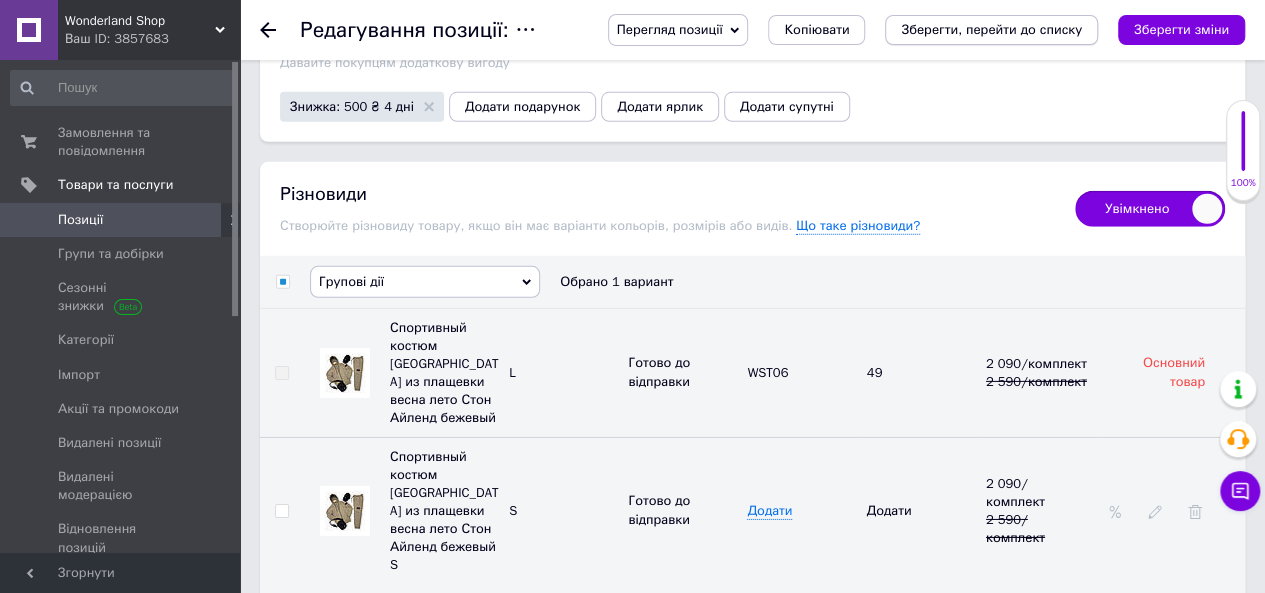 checkbox on "false" 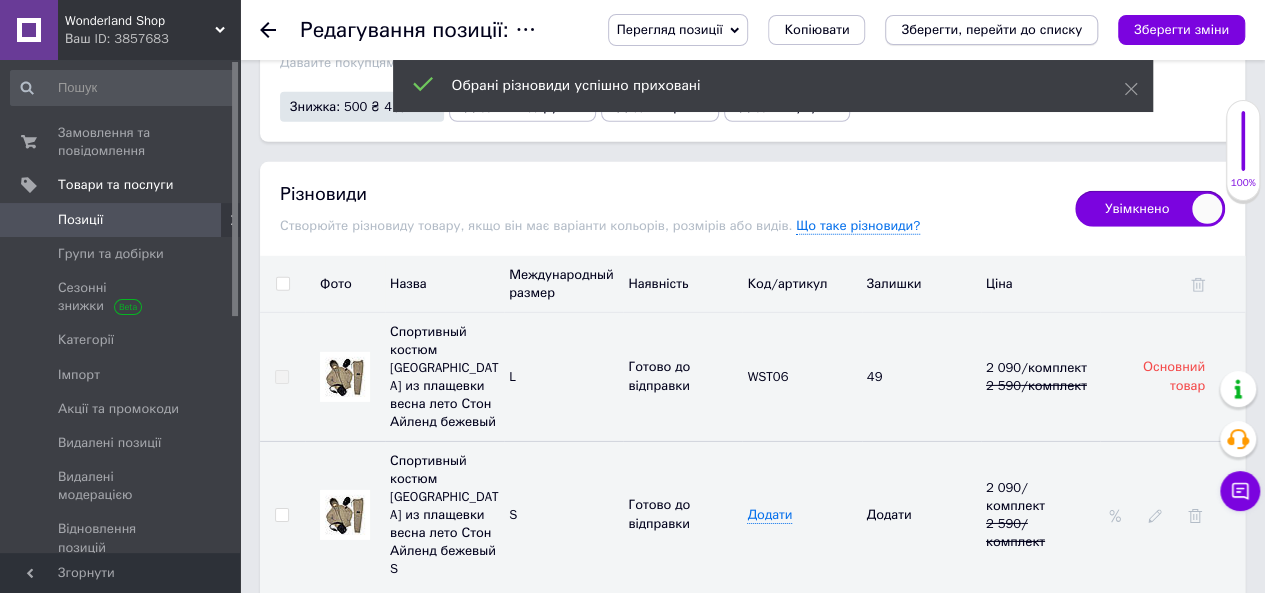 click on "Зберегти, перейти до списку" at bounding box center [991, 29] 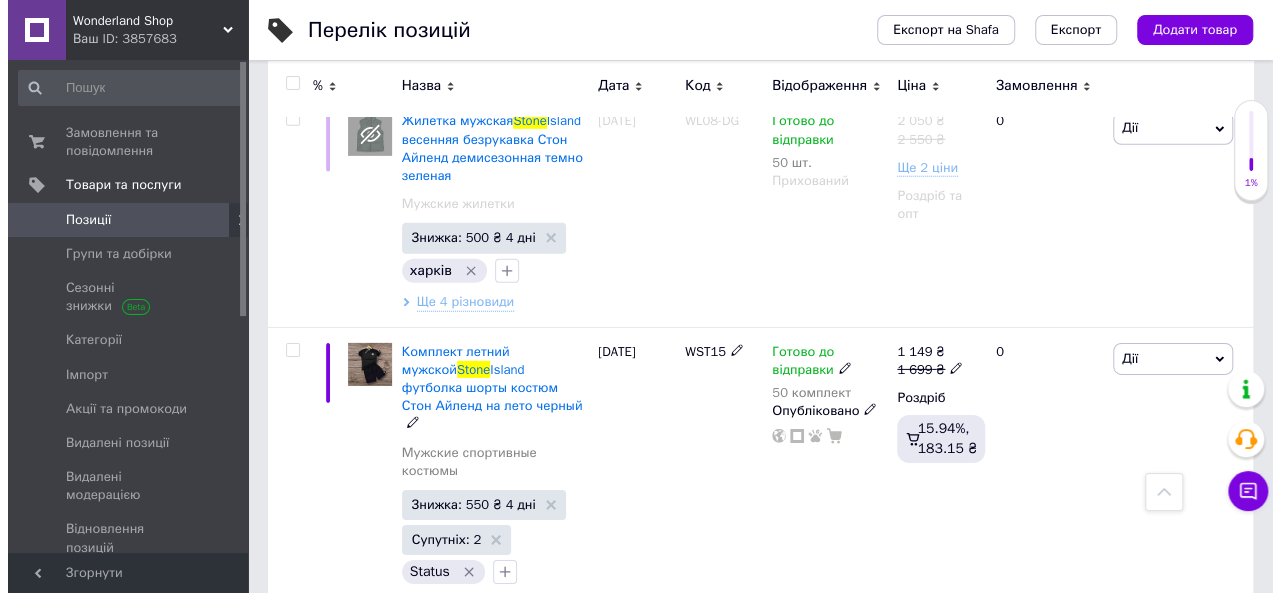 scroll, scrollTop: 3240, scrollLeft: 0, axis: vertical 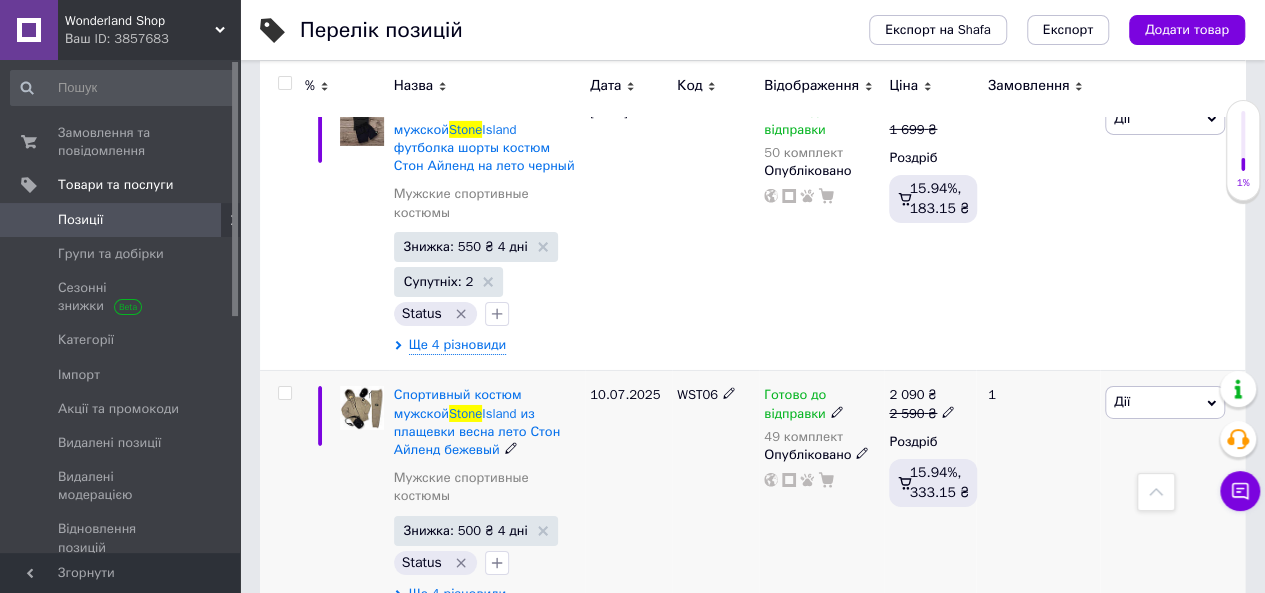 click on "Дії" at bounding box center [1165, 402] 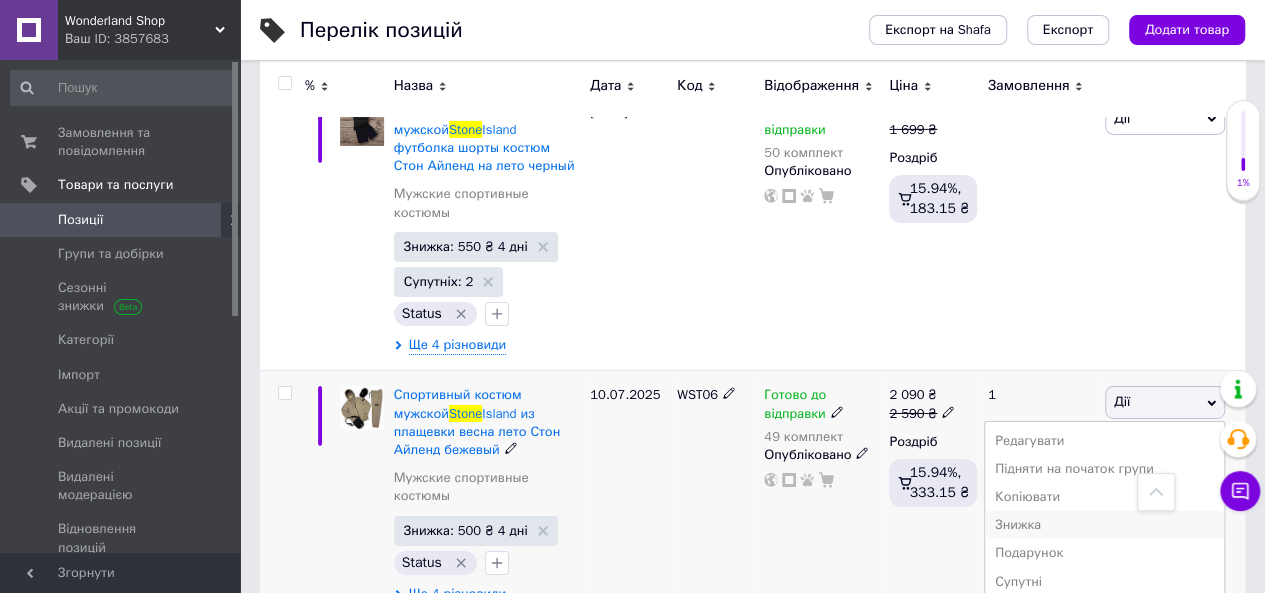 click on "Знижка" at bounding box center (1104, 525) 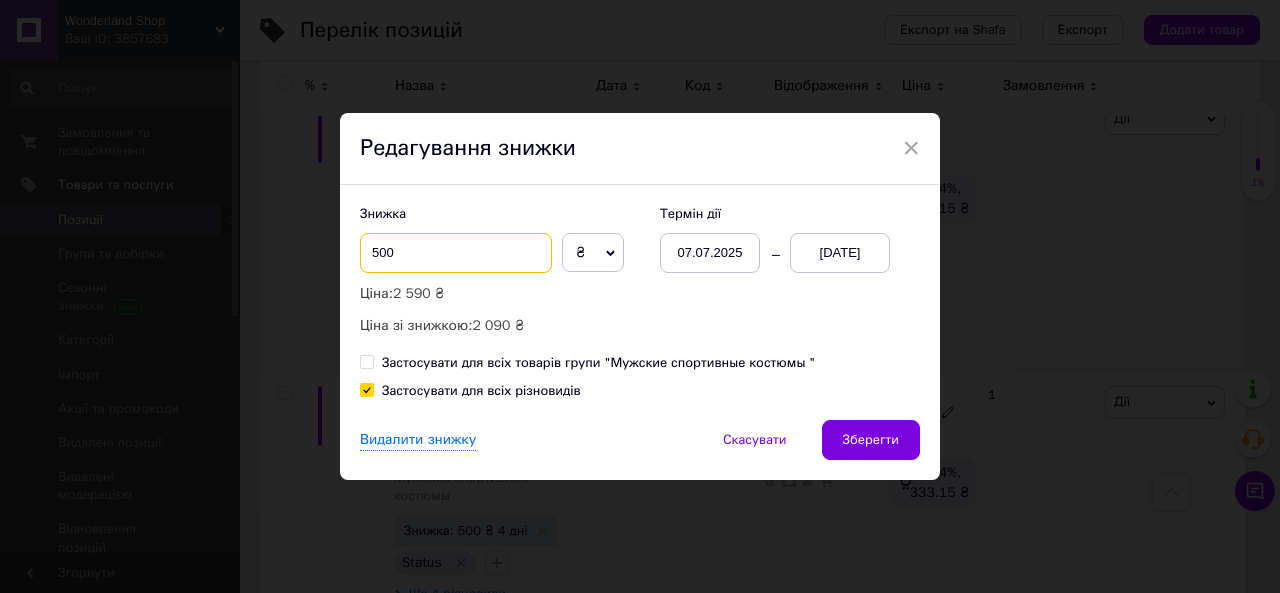 drag, startPoint x: 399, startPoint y: 252, endPoint x: 323, endPoint y: 259, distance: 76.321686 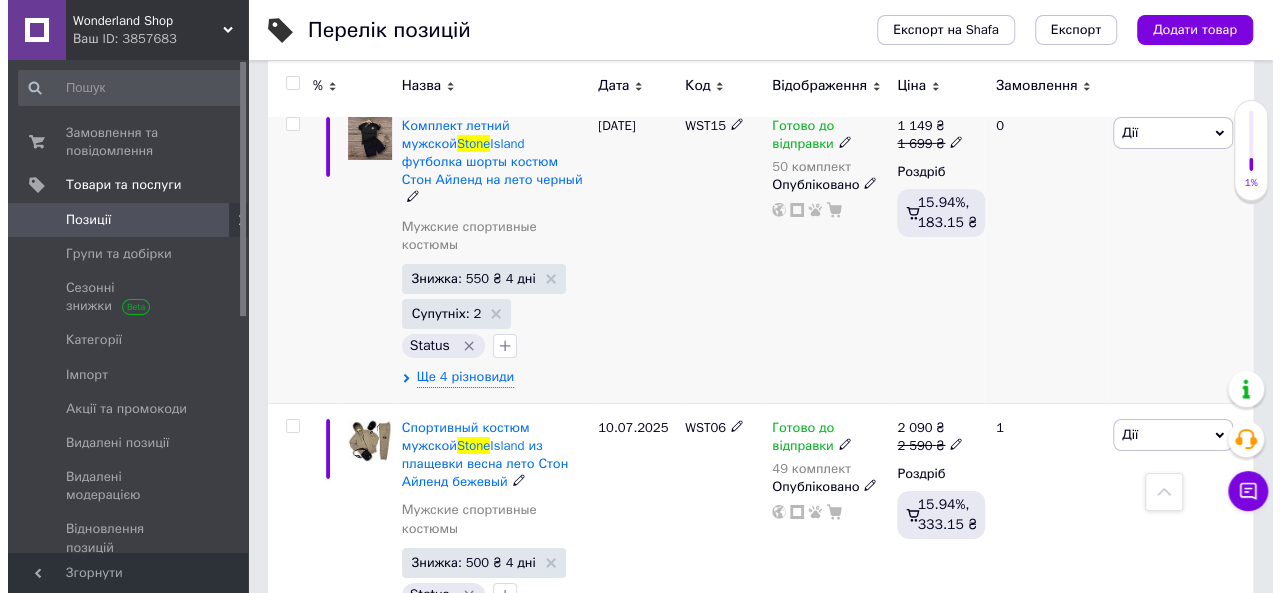 scroll, scrollTop: 3240, scrollLeft: 0, axis: vertical 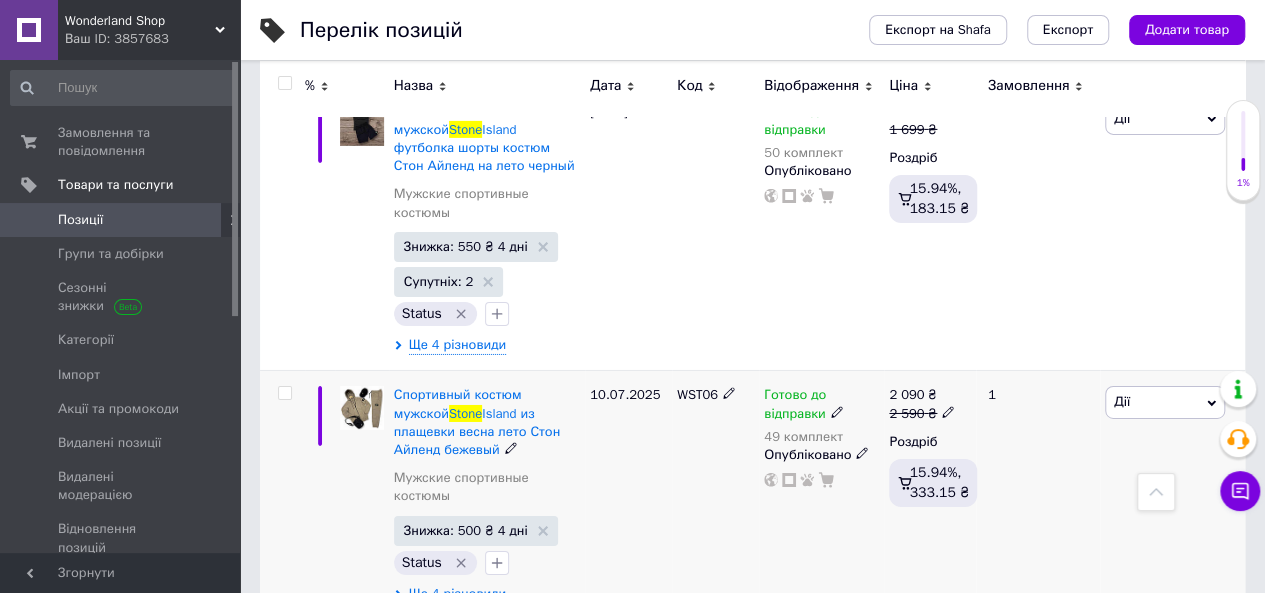 click on "Дії" at bounding box center (1165, 402) 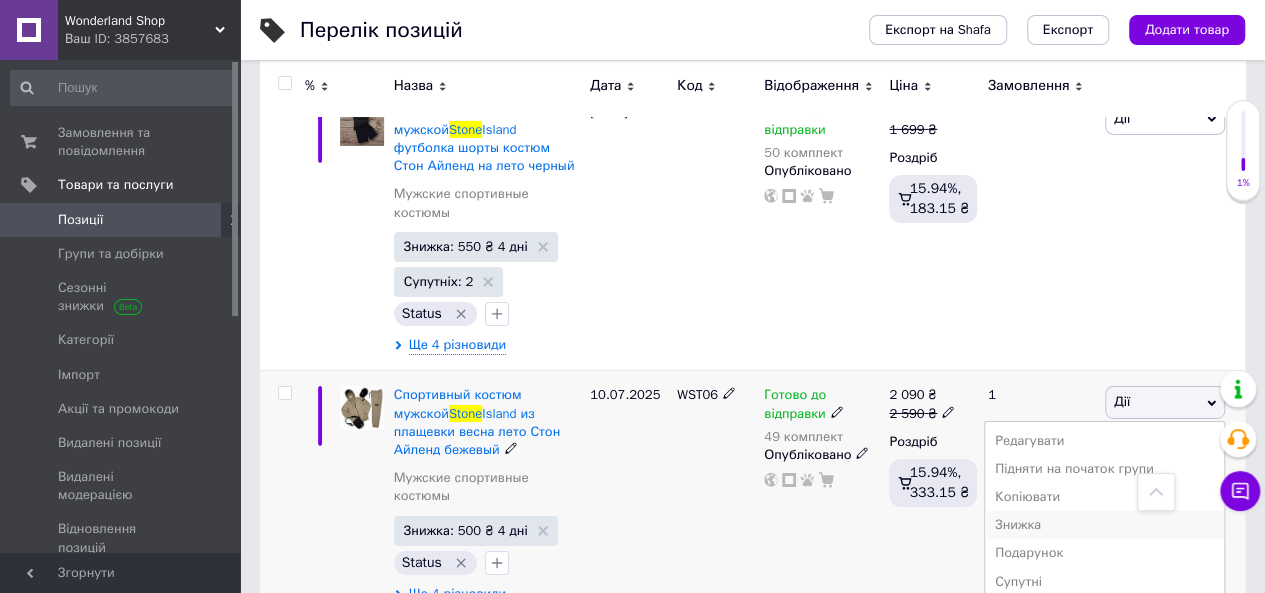 click on "Знижка" at bounding box center (1104, 525) 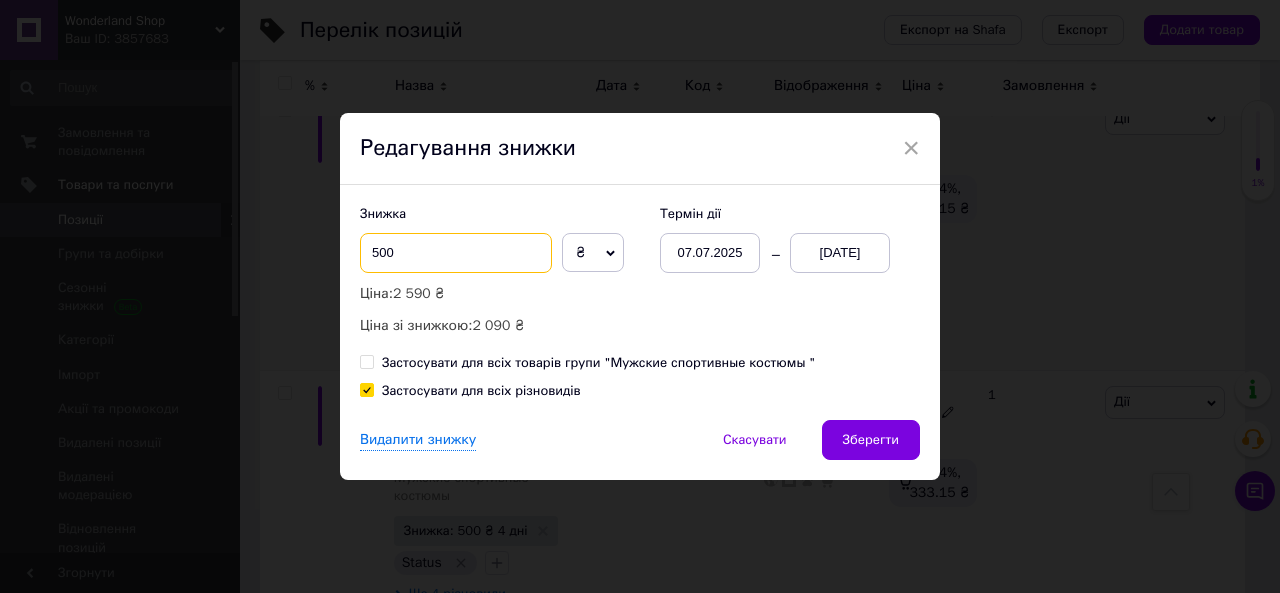 drag, startPoint x: 424, startPoint y: 254, endPoint x: 334, endPoint y: 263, distance: 90.44888 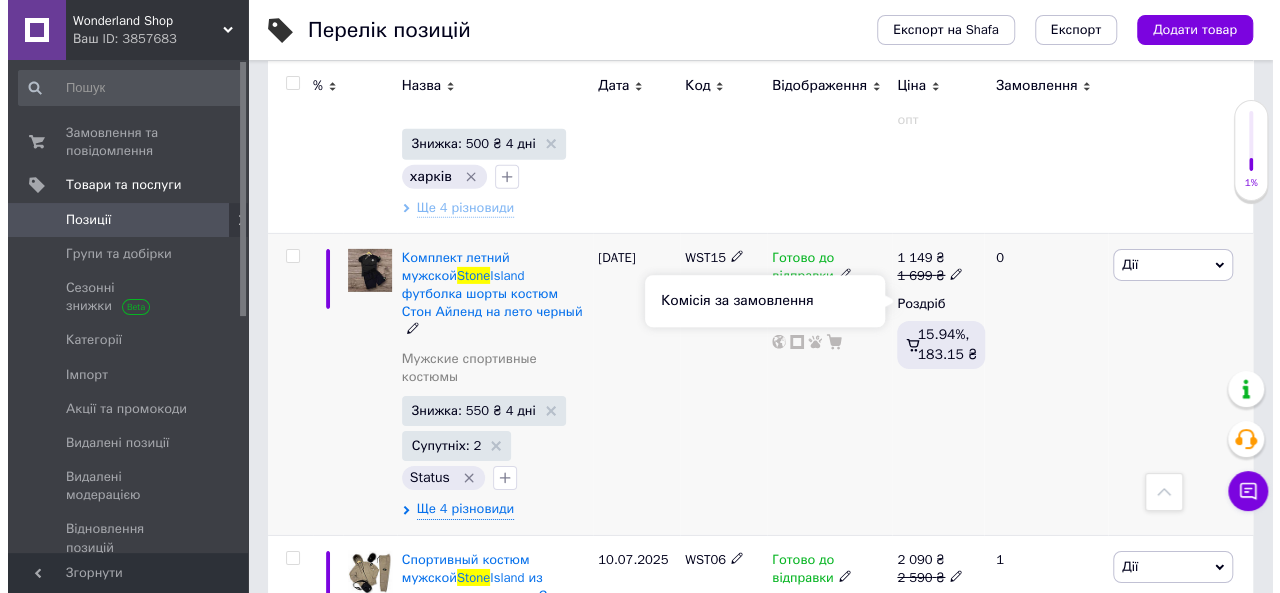 scroll, scrollTop: 3240, scrollLeft: 0, axis: vertical 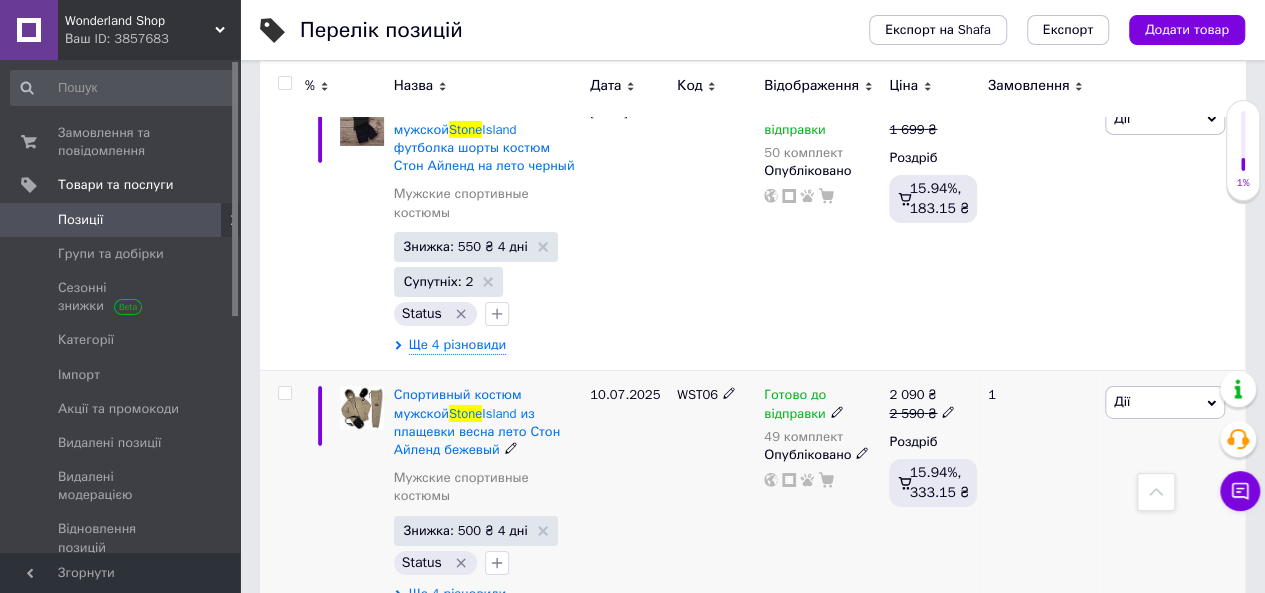 click on "Дії" at bounding box center [1165, 402] 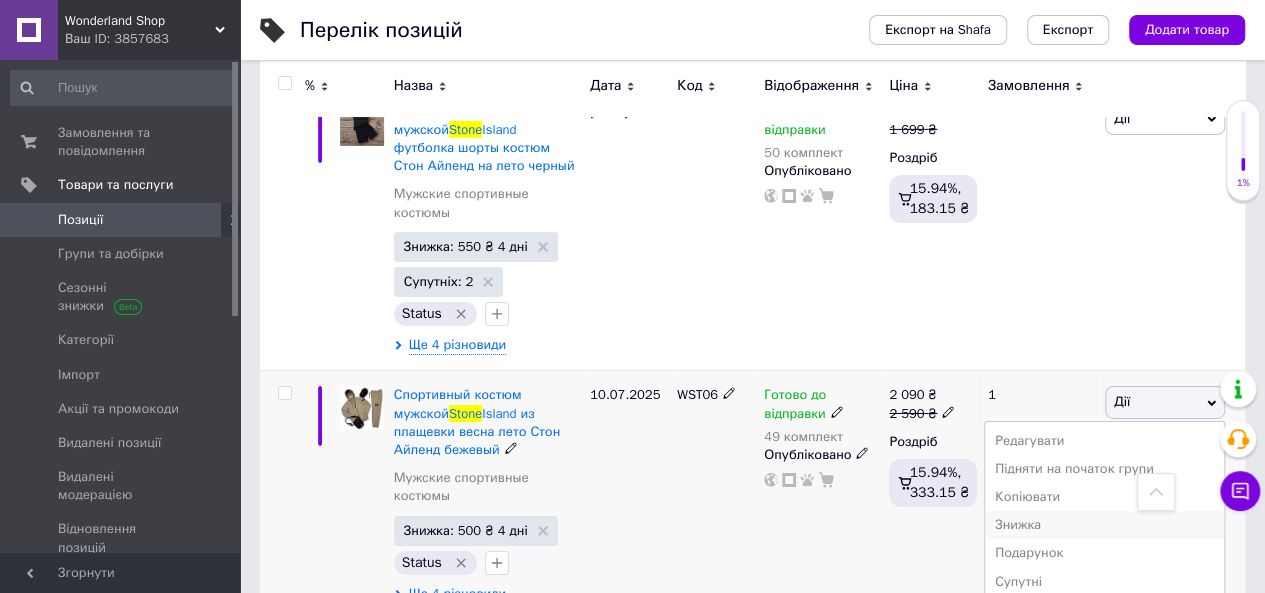 click on "Знижка" at bounding box center [1104, 525] 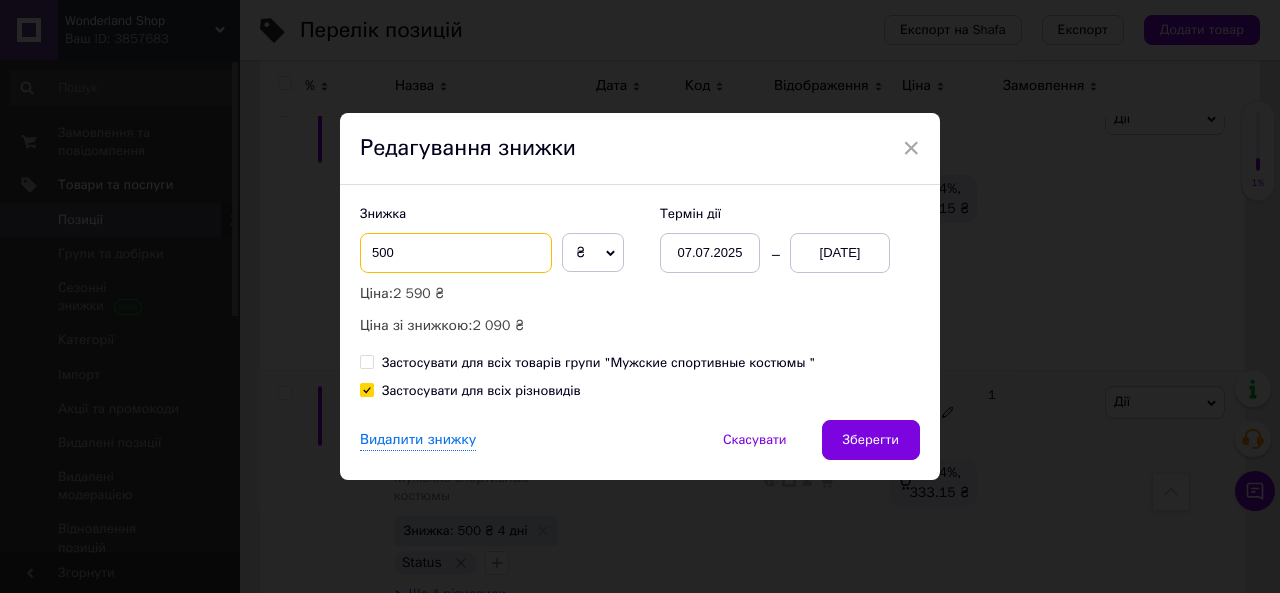 drag, startPoint x: 398, startPoint y: 252, endPoint x: 372, endPoint y: 255, distance: 26.172504 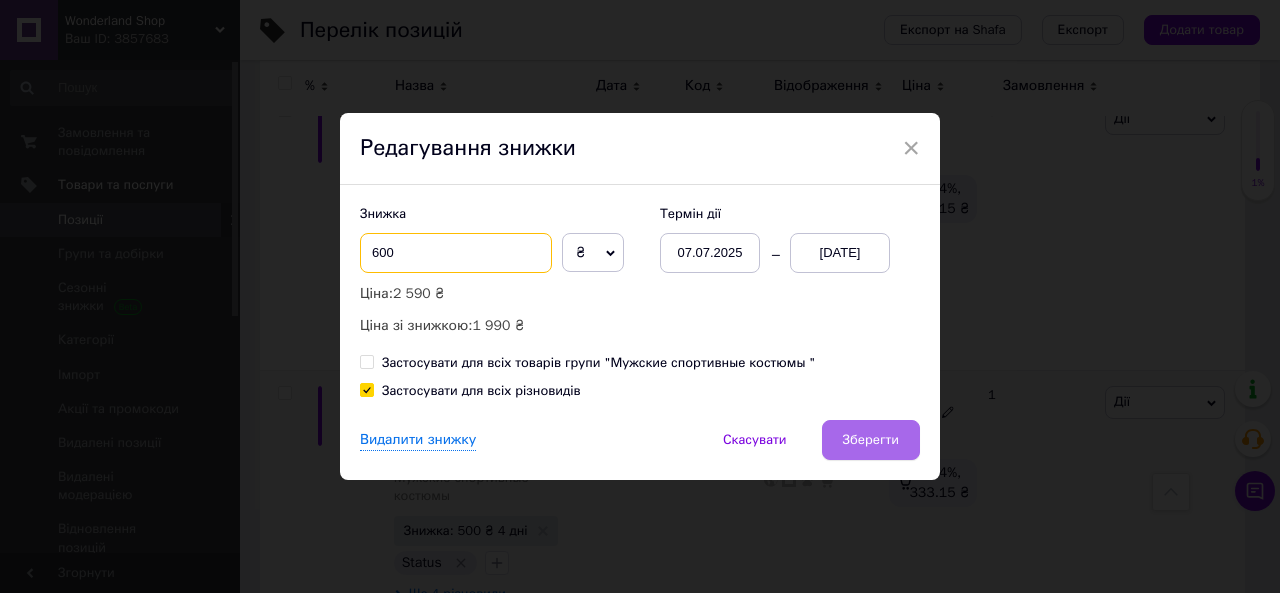 type on "600" 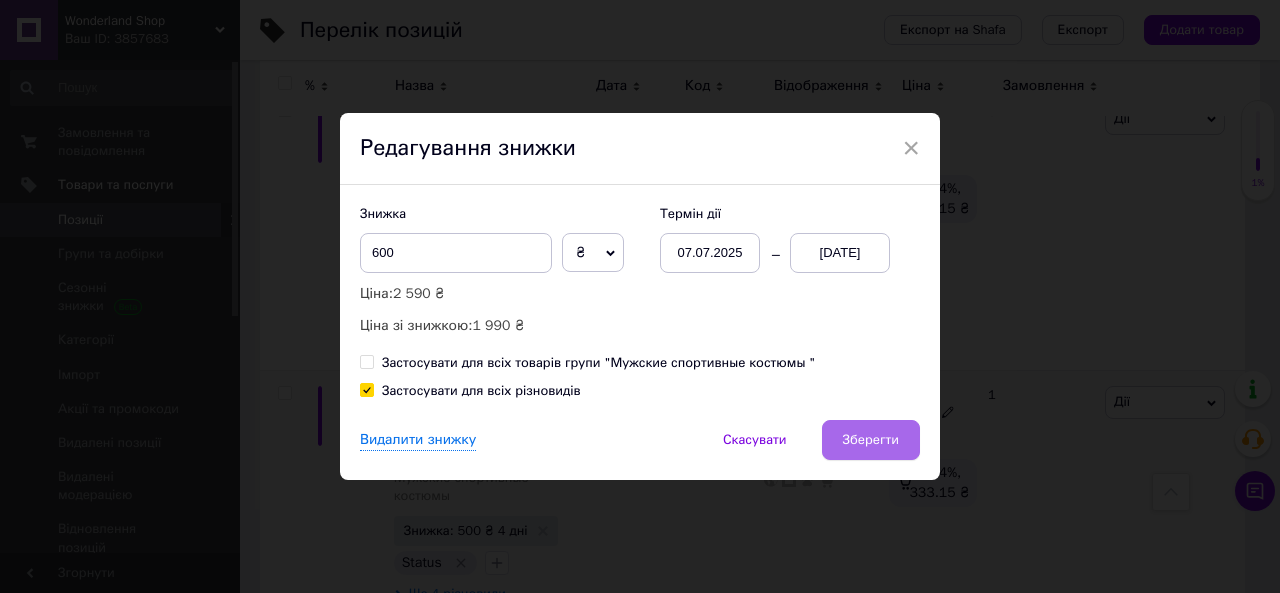 click on "Зберегти" at bounding box center (871, 440) 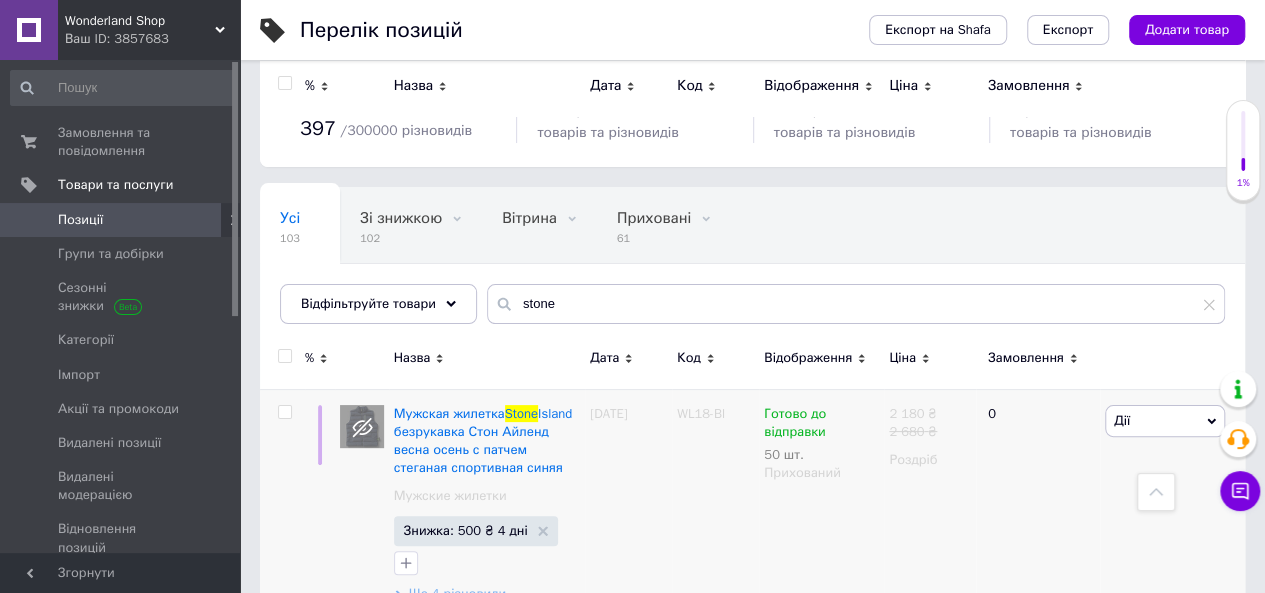 scroll, scrollTop: 0, scrollLeft: 0, axis: both 